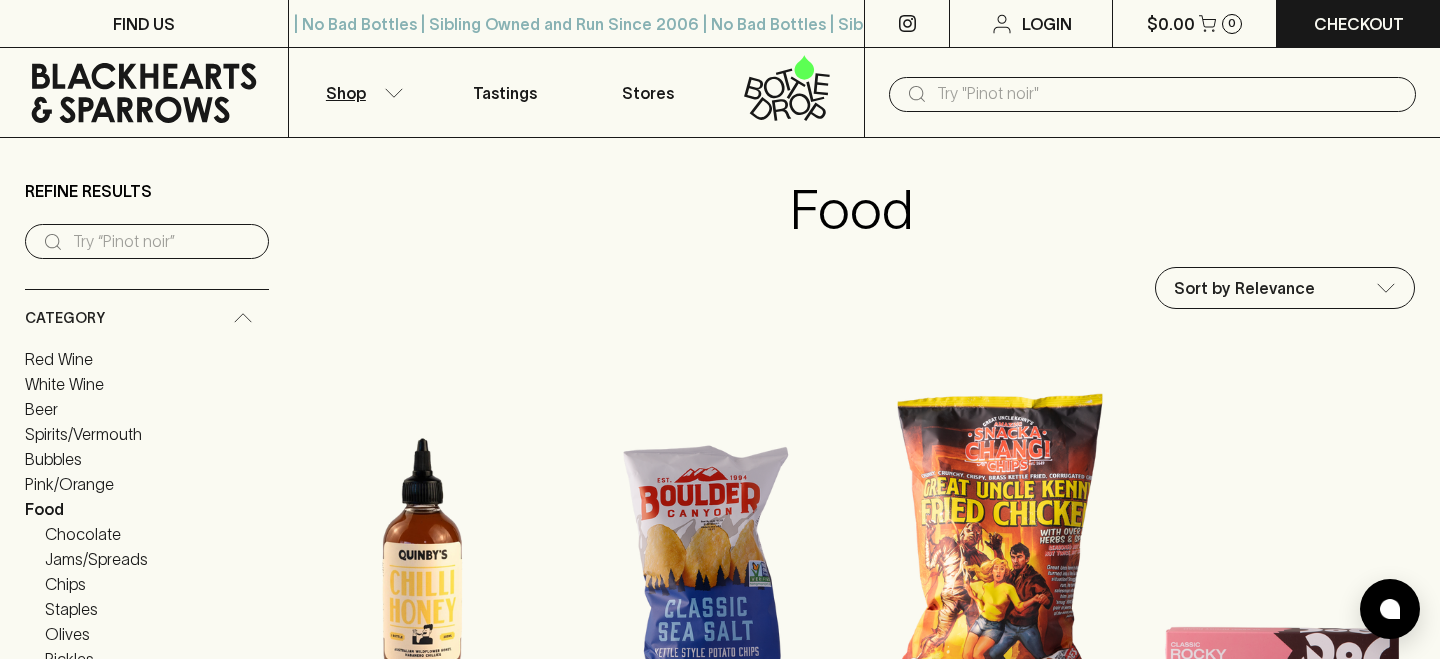 scroll, scrollTop: 0, scrollLeft: 0, axis: both 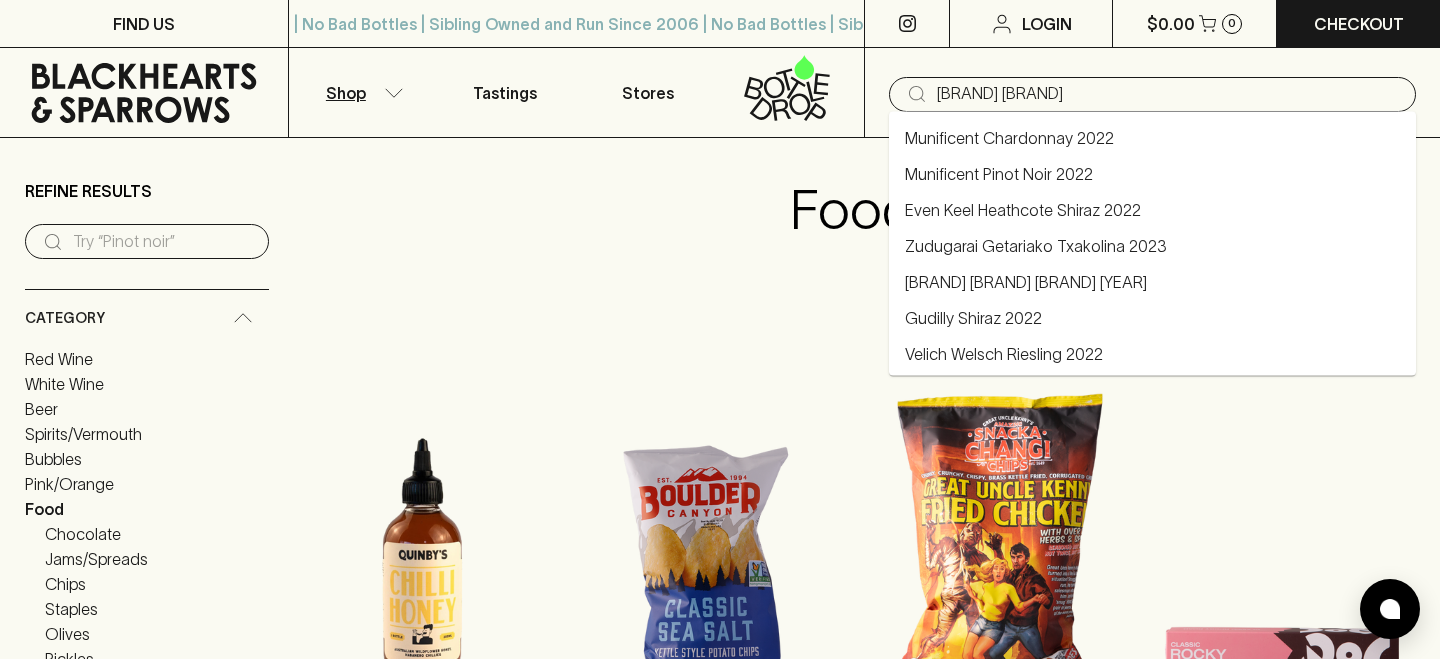 click on "Even Keel Heathcote Shiraz 2022" at bounding box center [1152, 210] 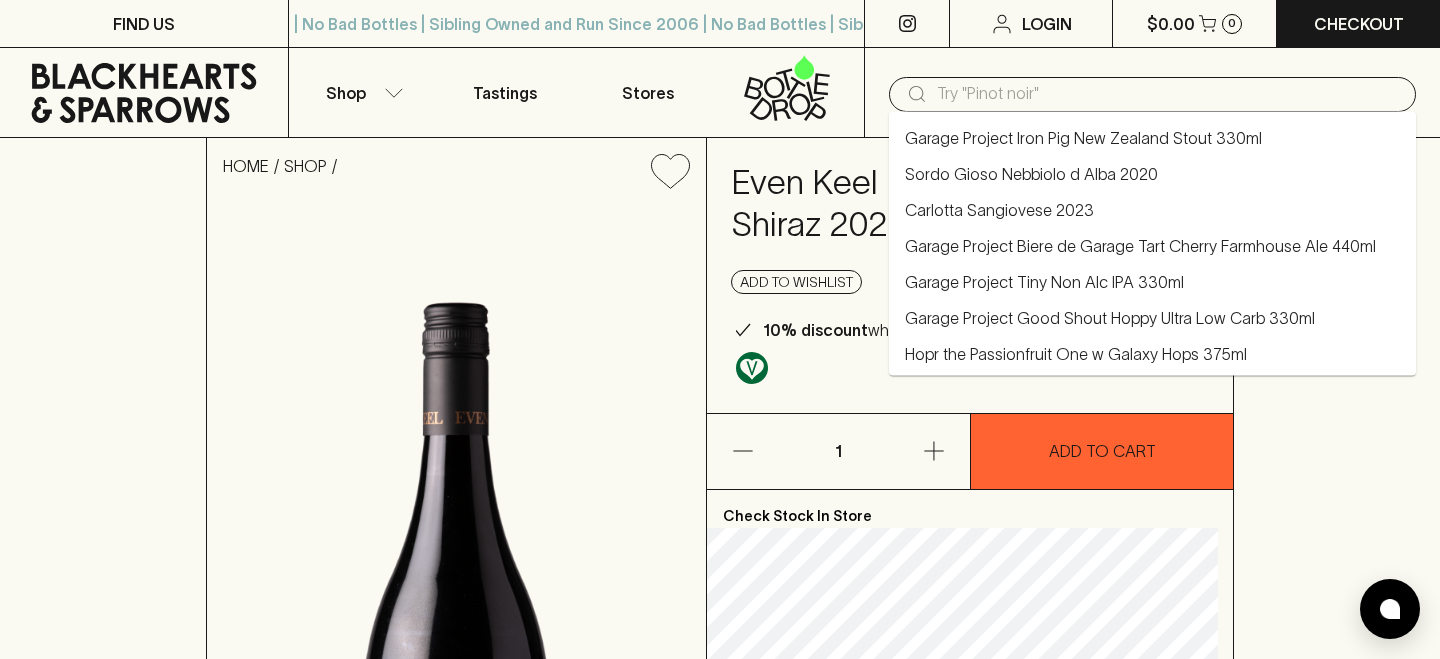click at bounding box center (1168, 94) 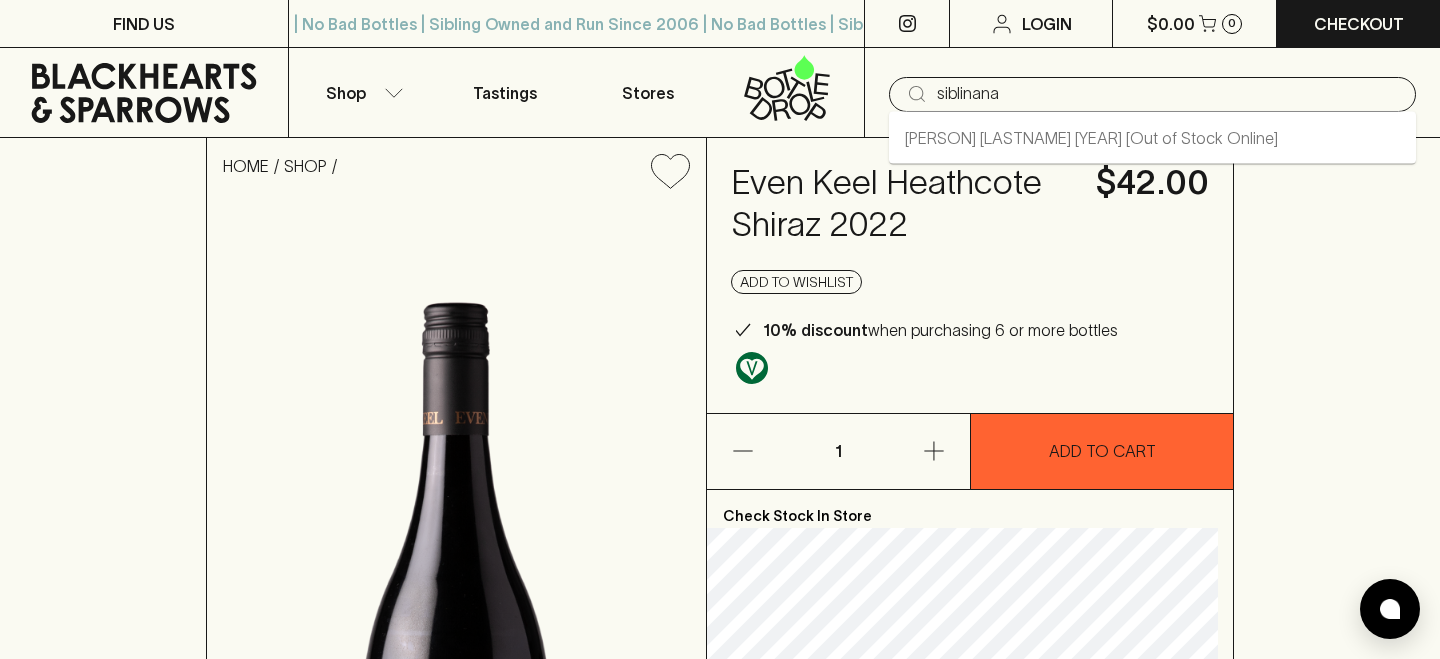 click on "[PERSON] [PERSON] Nero d'Avola 2023" at bounding box center (1152, 138) 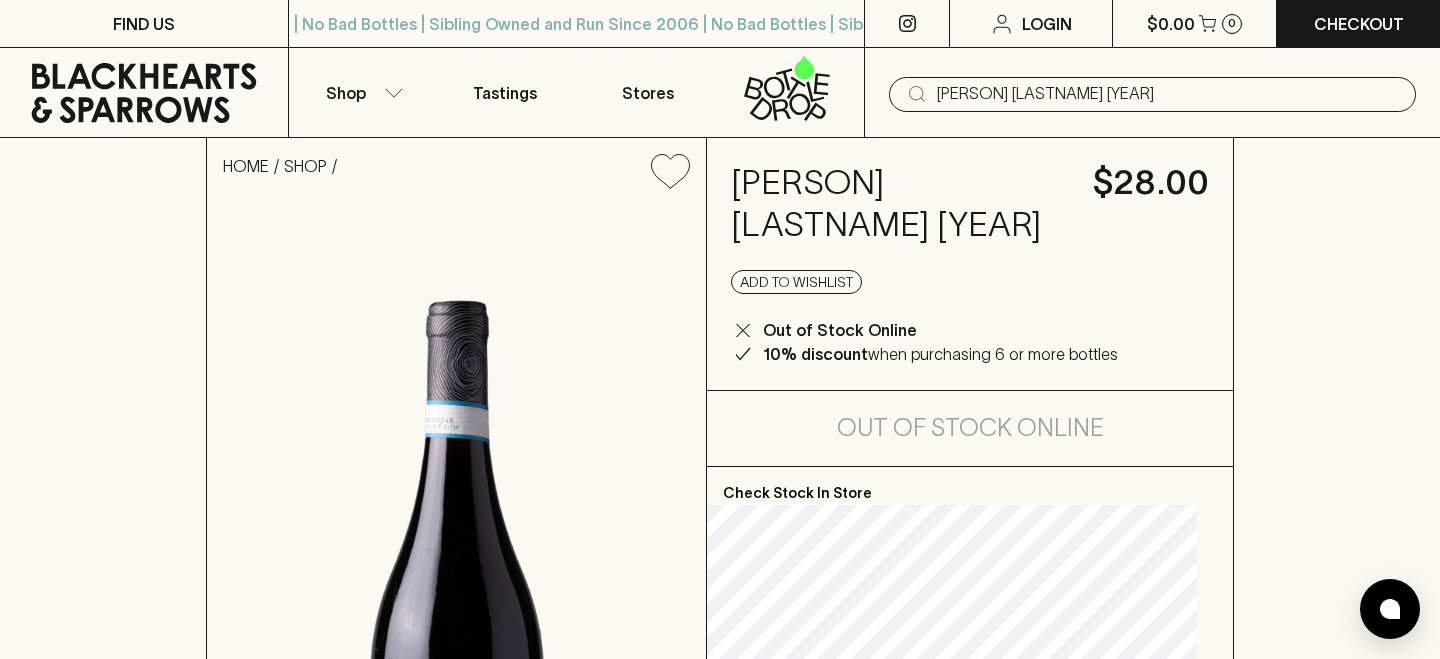 drag, startPoint x: 936, startPoint y: 228, endPoint x: 749, endPoint y: 179, distance: 193.31322 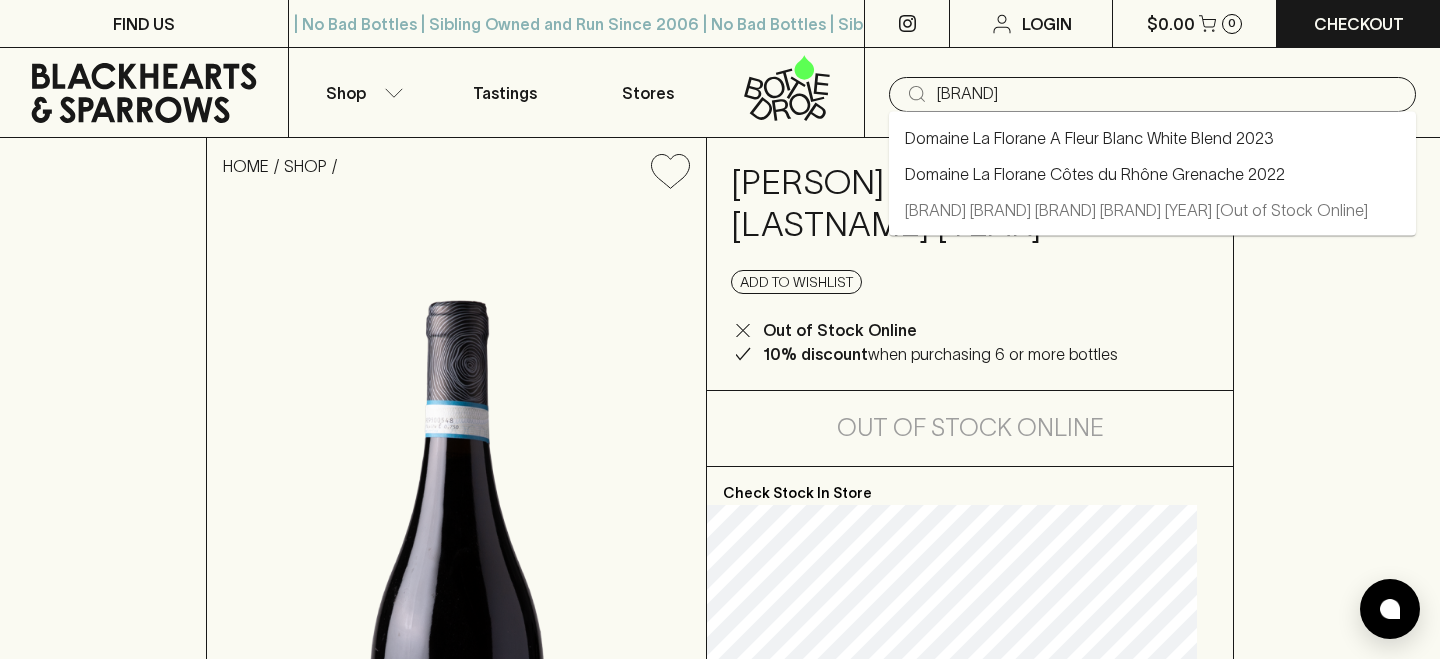 click on "Domaine La Florane Côtes du Rhône Grenache 2022" at bounding box center (1095, 174) 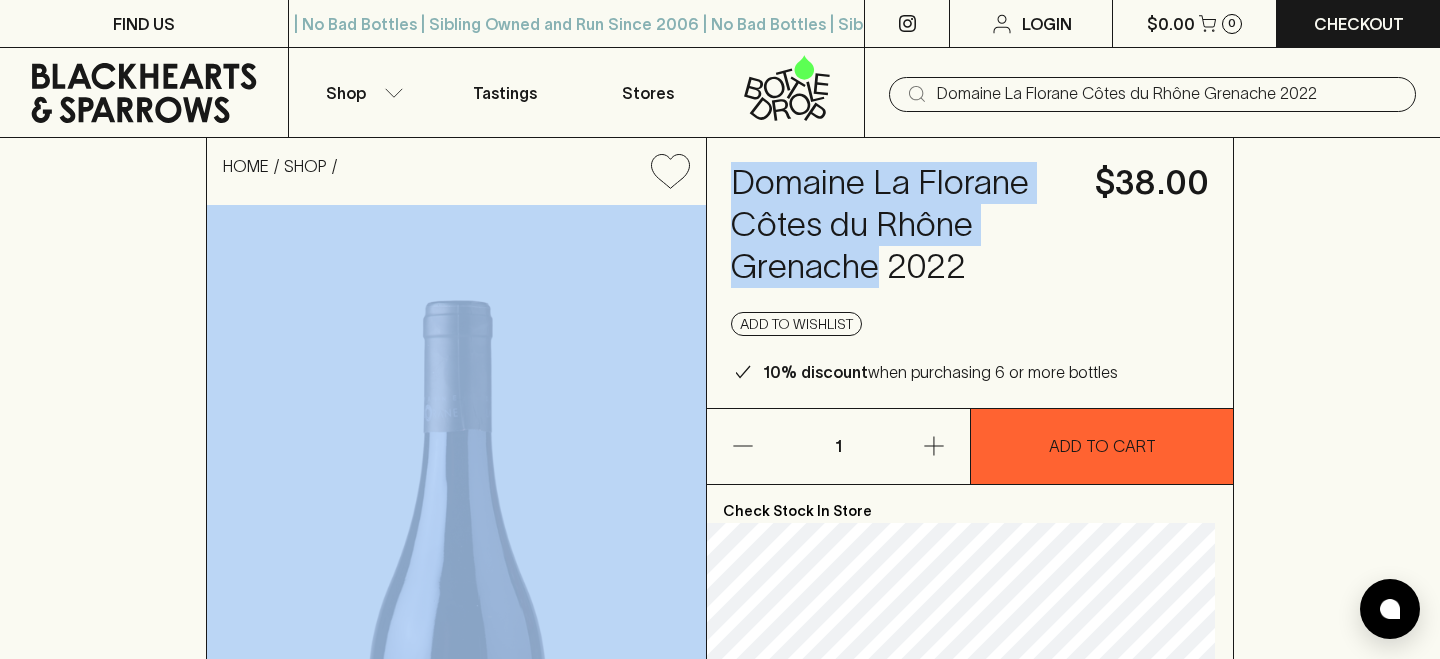 drag, startPoint x: 887, startPoint y: 268, endPoint x: 735, endPoint y: 154, distance: 190 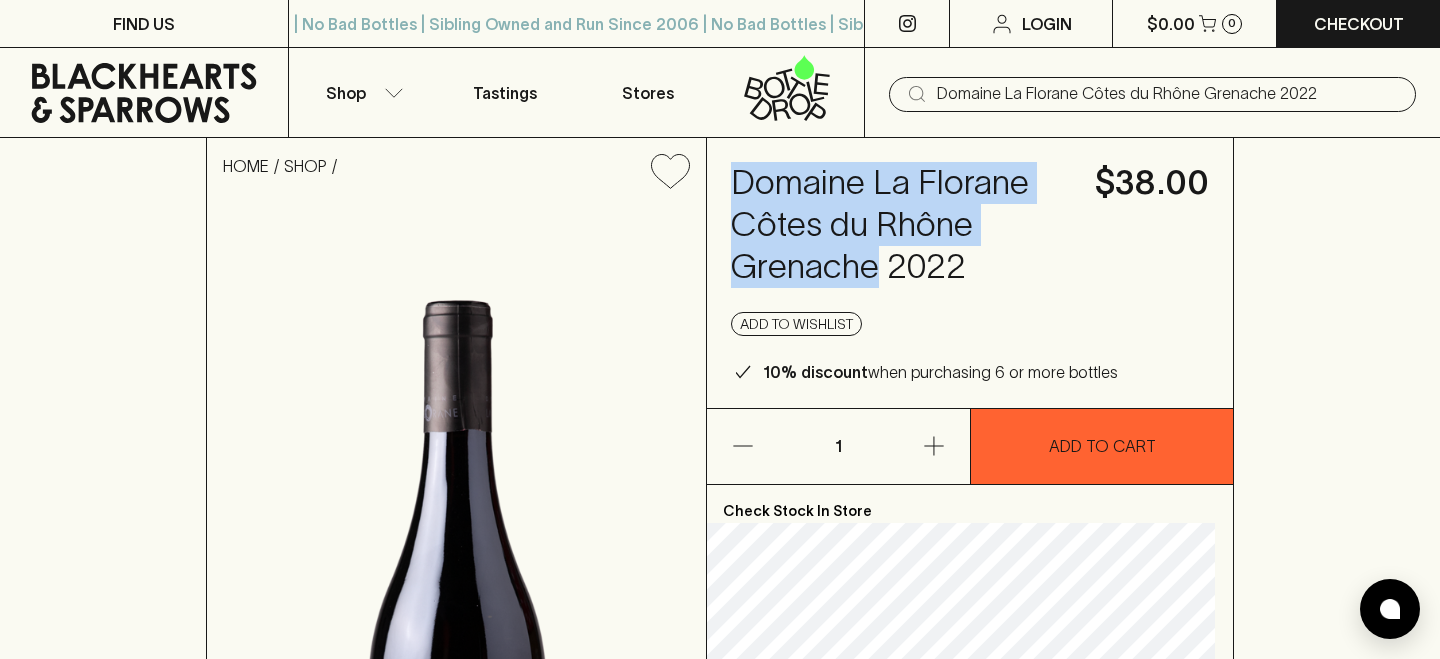 drag, startPoint x: 889, startPoint y: 264, endPoint x: 780, endPoint y: 156, distance: 153.4438 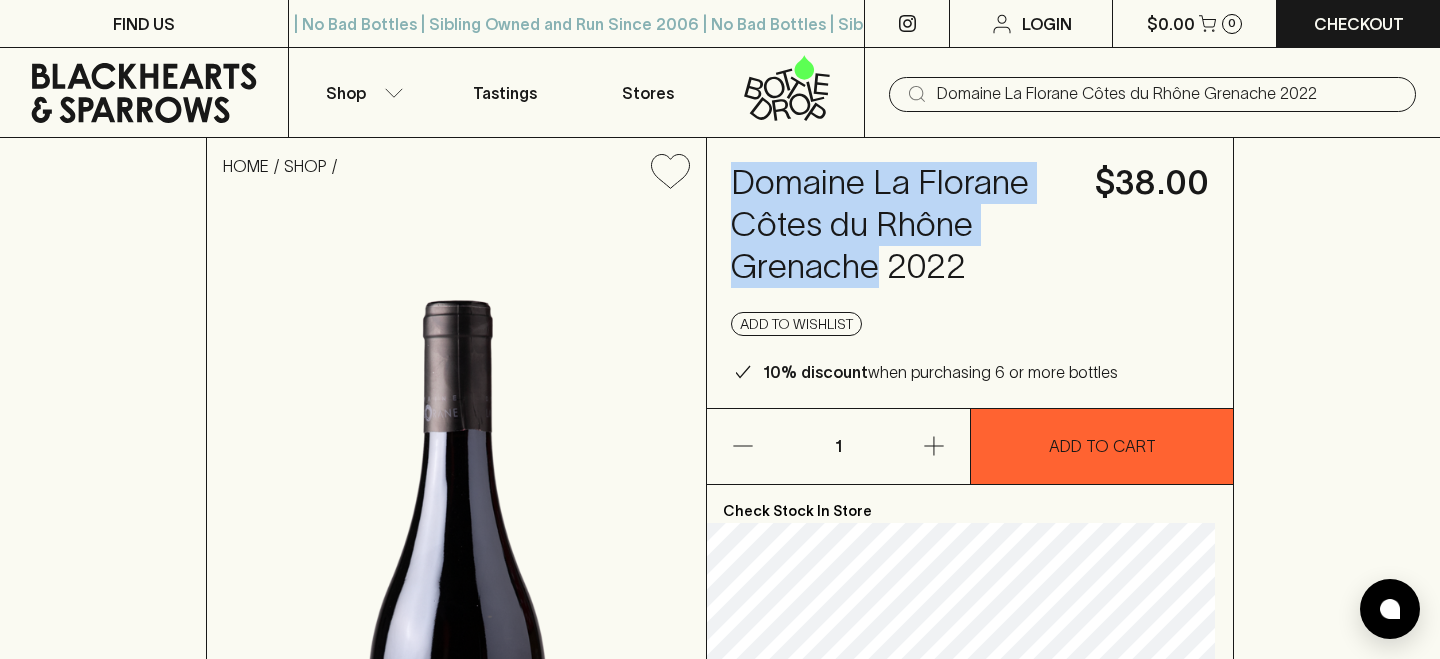 click on "Domaine La Florane Côtes du Rhône Grenache 2022" at bounding box center (1168, 94) 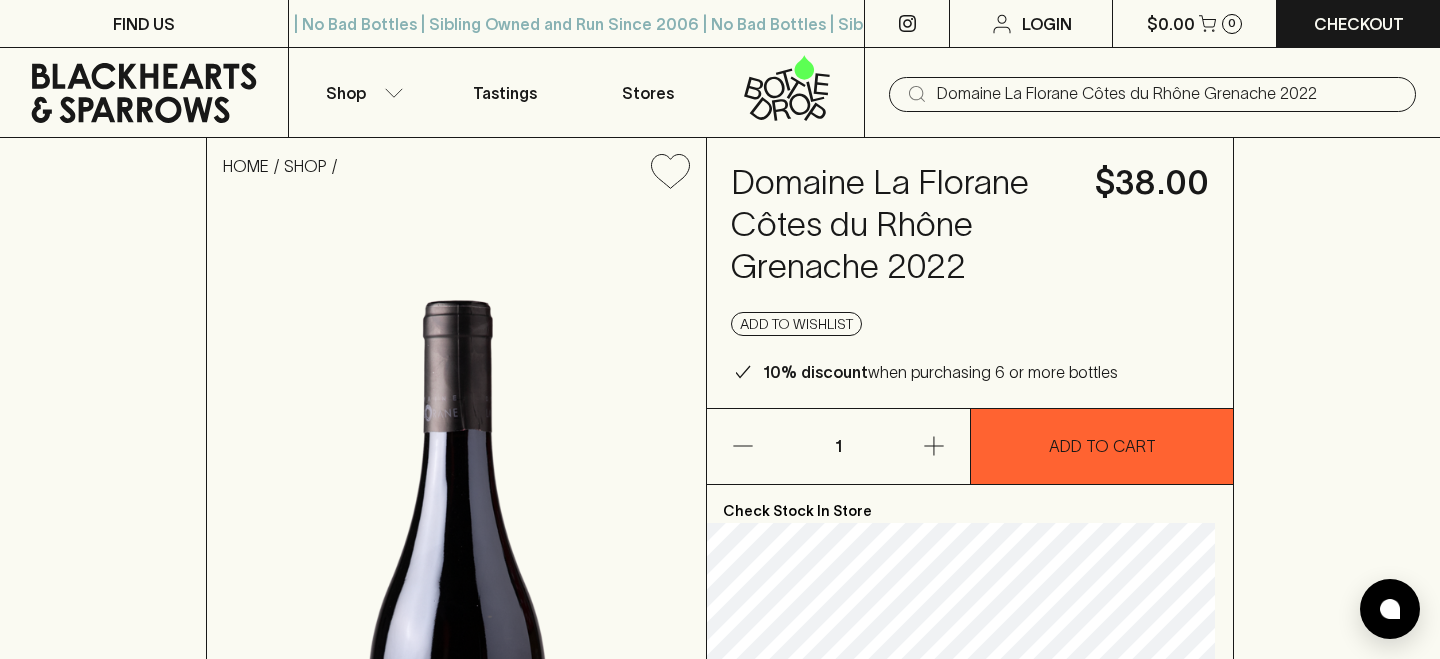 click on "Domaine La Florane Côtes du Rhône Grenache 2022" at bounding box center [1168, 94] 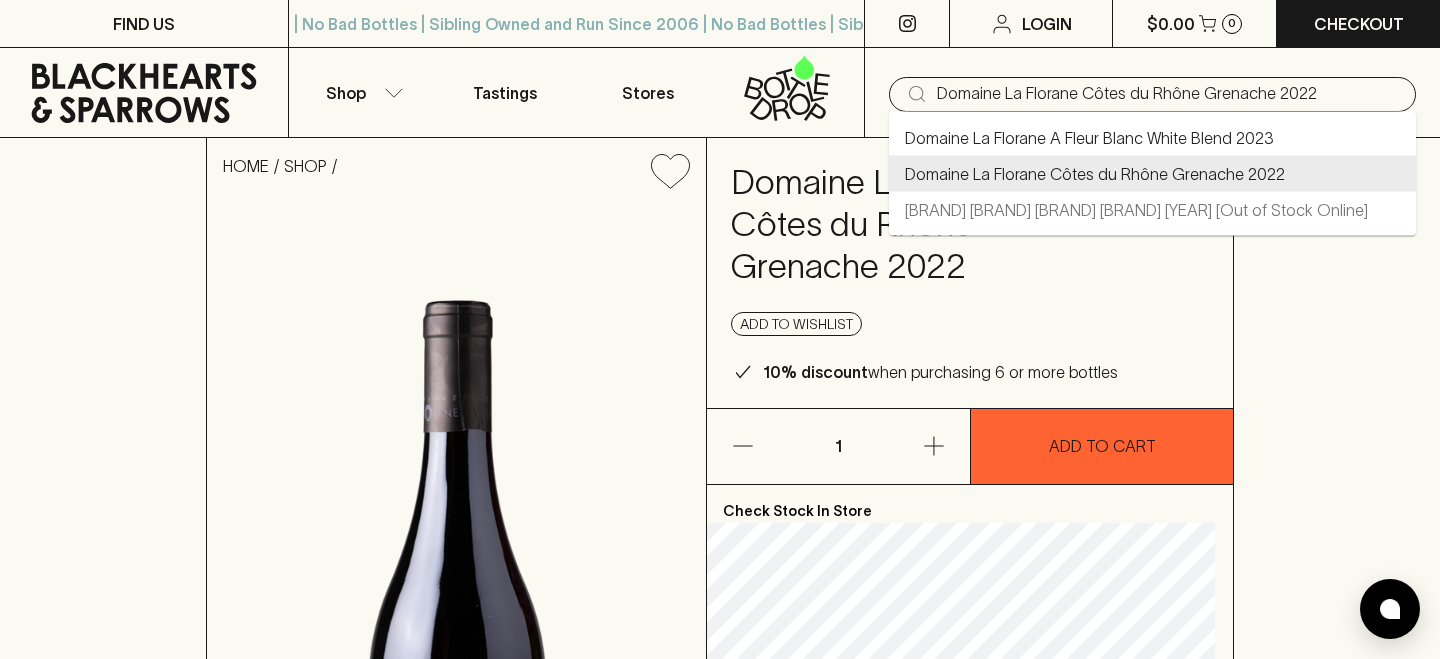 click on "Domaine La Florane Côtes du Rhône Grenache 2022" at bounding box center [1168, 94] 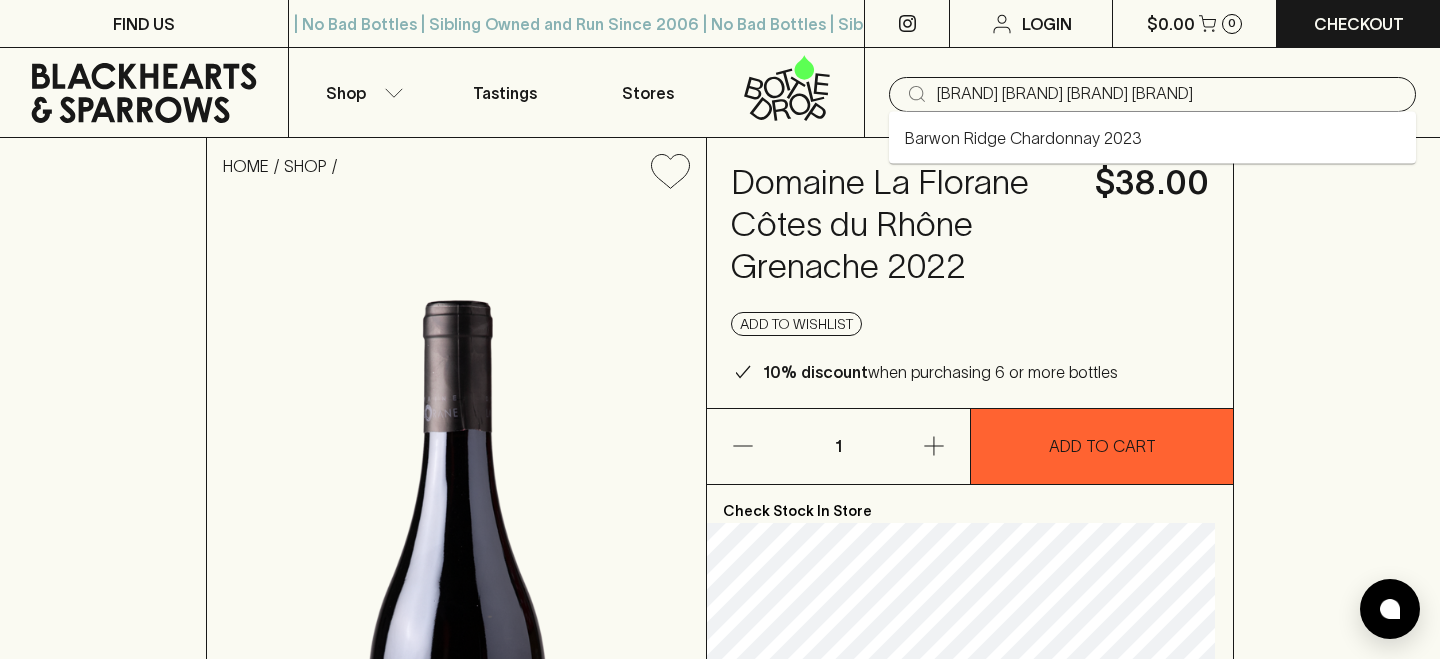 click on "Barwon Ridge Chardonnay 2023" at bounding box center (1152, 138) 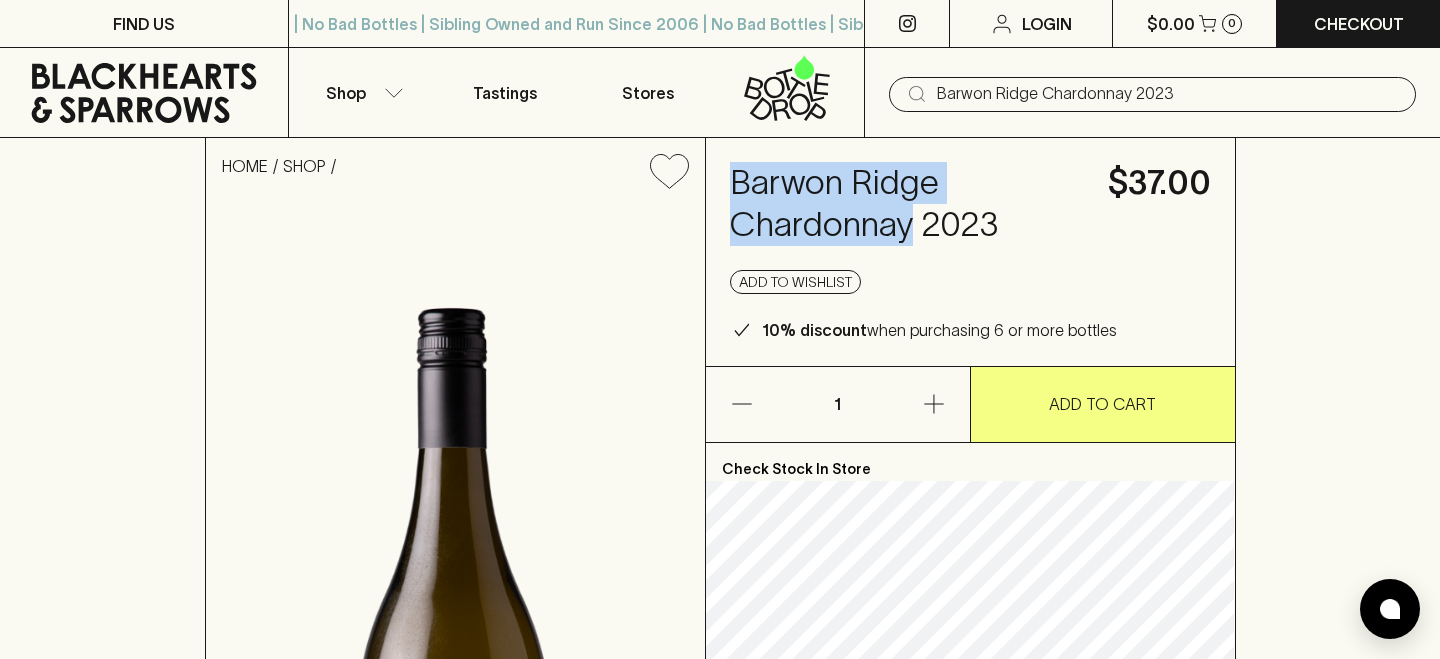 drag, startPoint x: 734, startPoint y: 177, endPoint x: 916, endPoint y: 216, distance: 186.13167 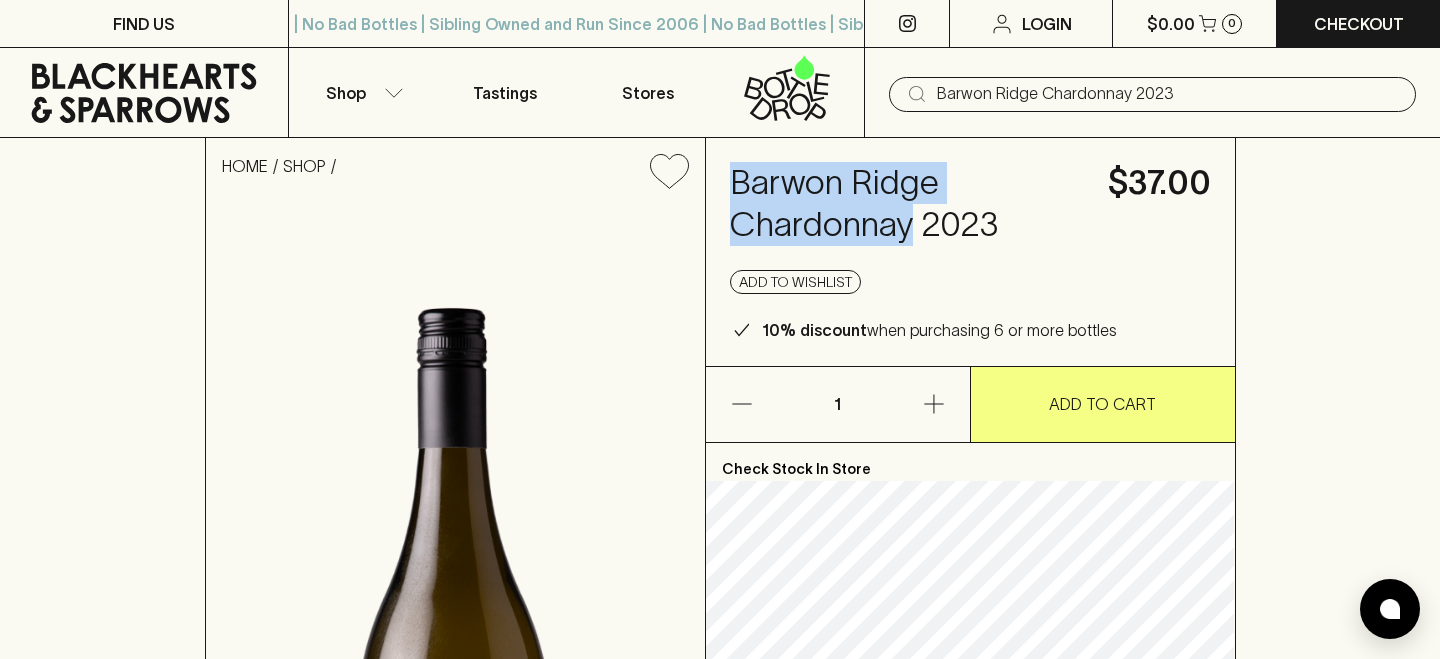 click on "Barwon Ridge Chardonnay 2023" at bounding box center (1168, 94) 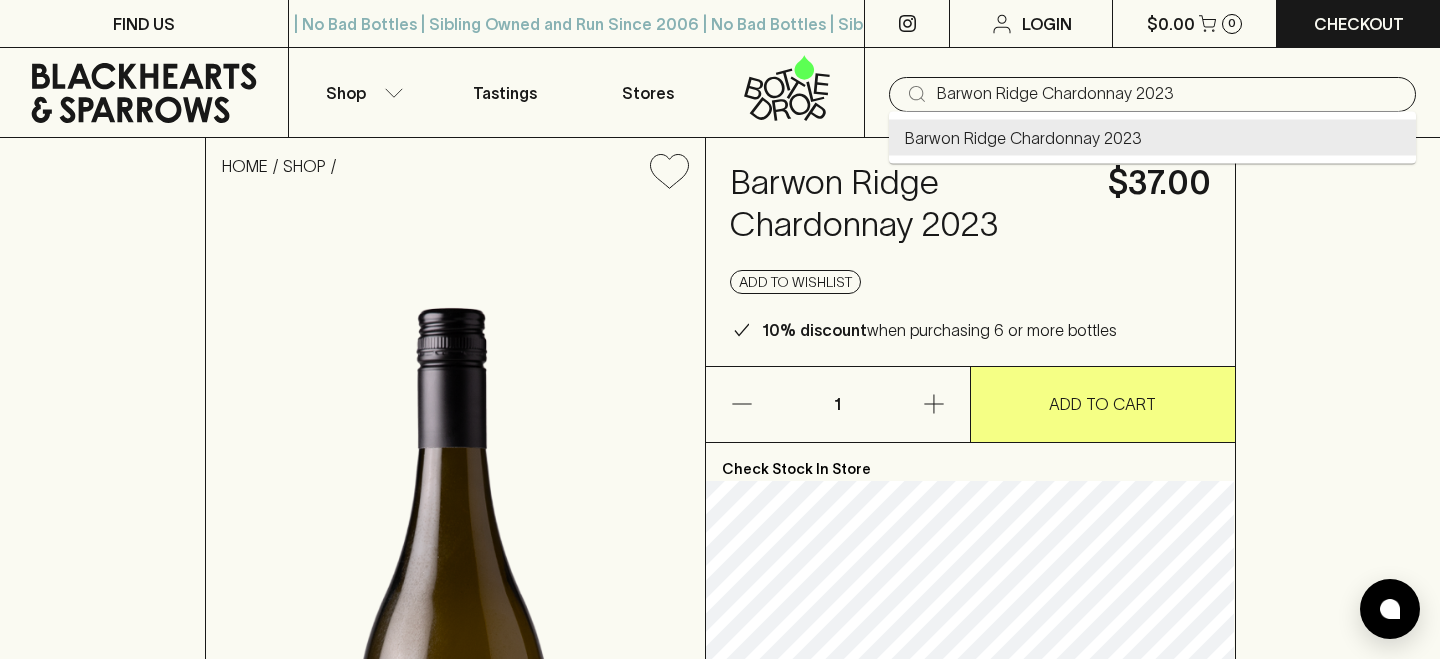click on "Barwon Ridge Chardonnay 2023" at bounding box center [1168, 94] 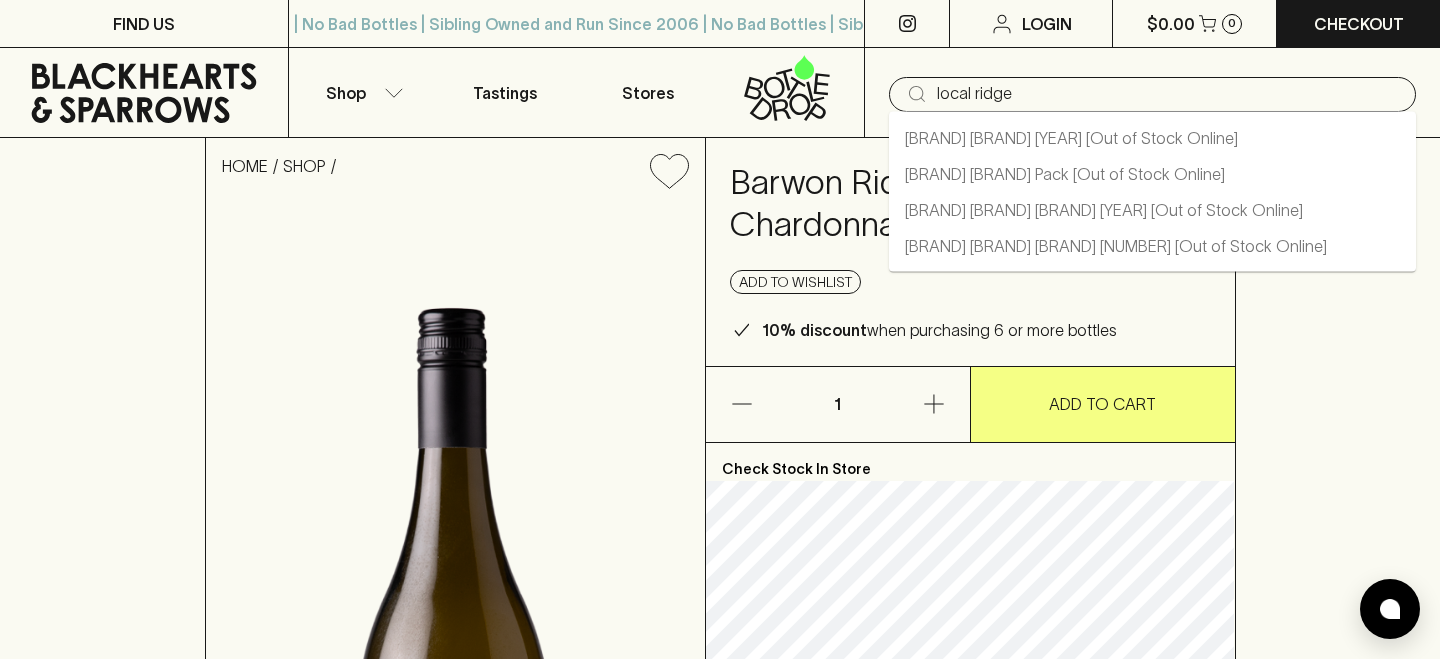 click on "local ridge" at bounding box center (1168, 94) 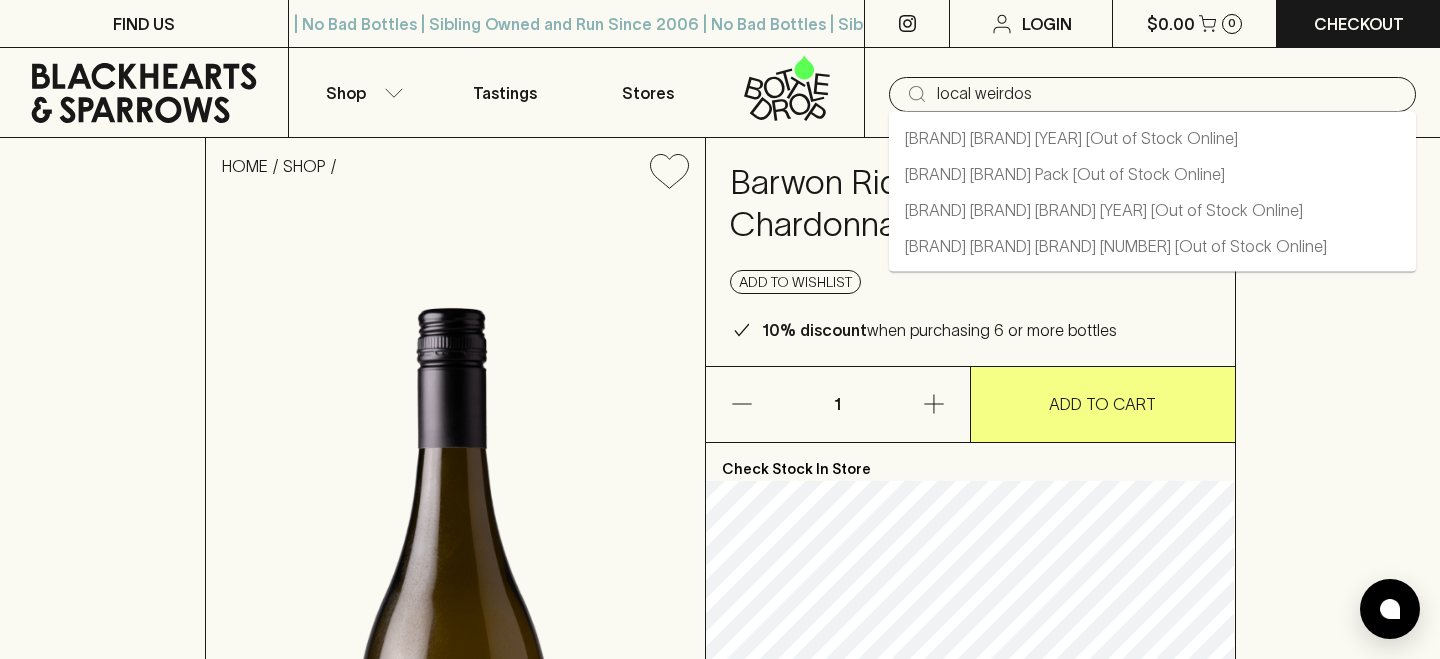 type on "local weirdos" 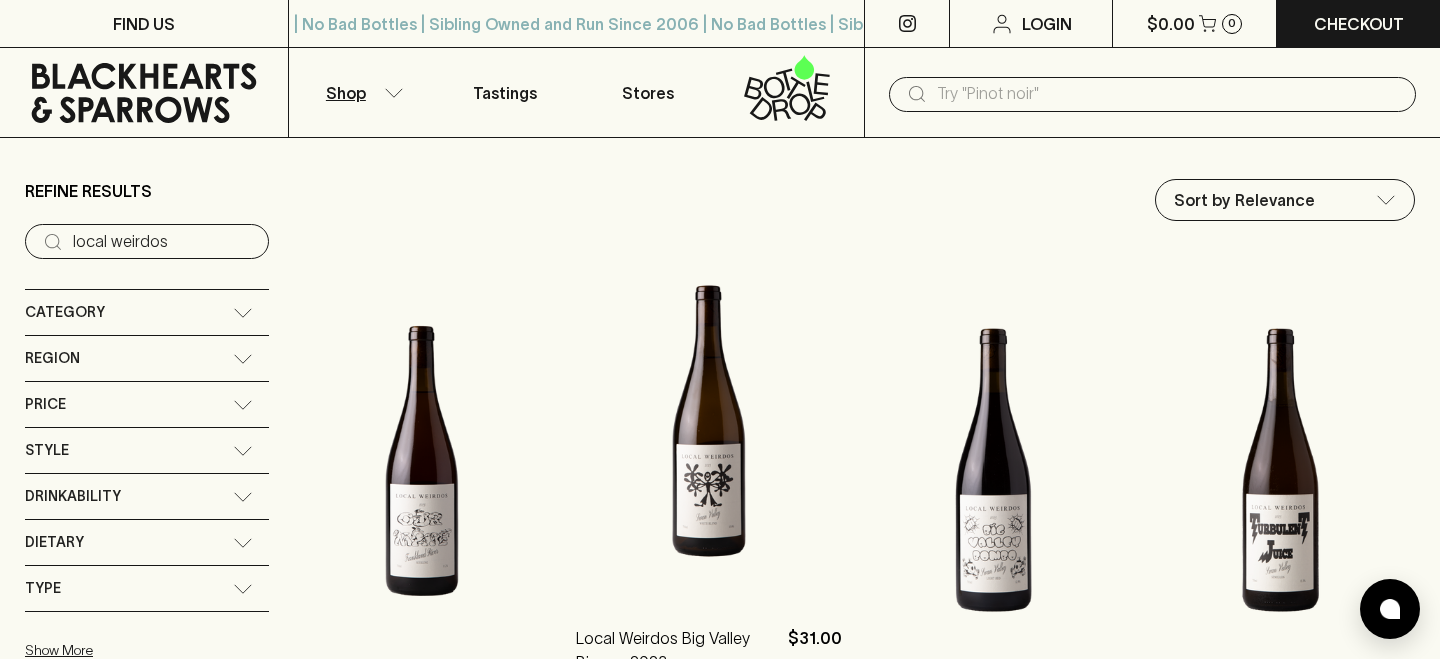 click at bounding box center [709, 421] 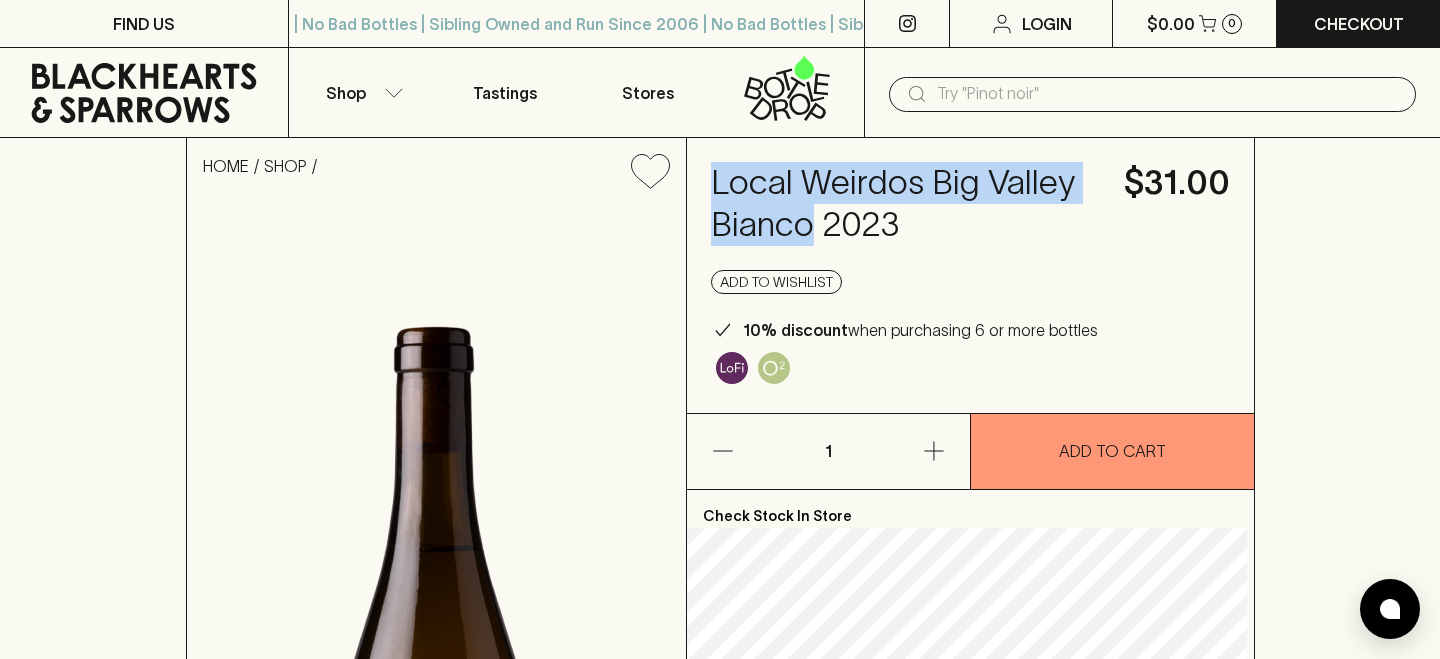 drag, startPoint x: 715, startPoint y: 184, endPoint x: 808, endPoint y: 221, distance: 100.08996 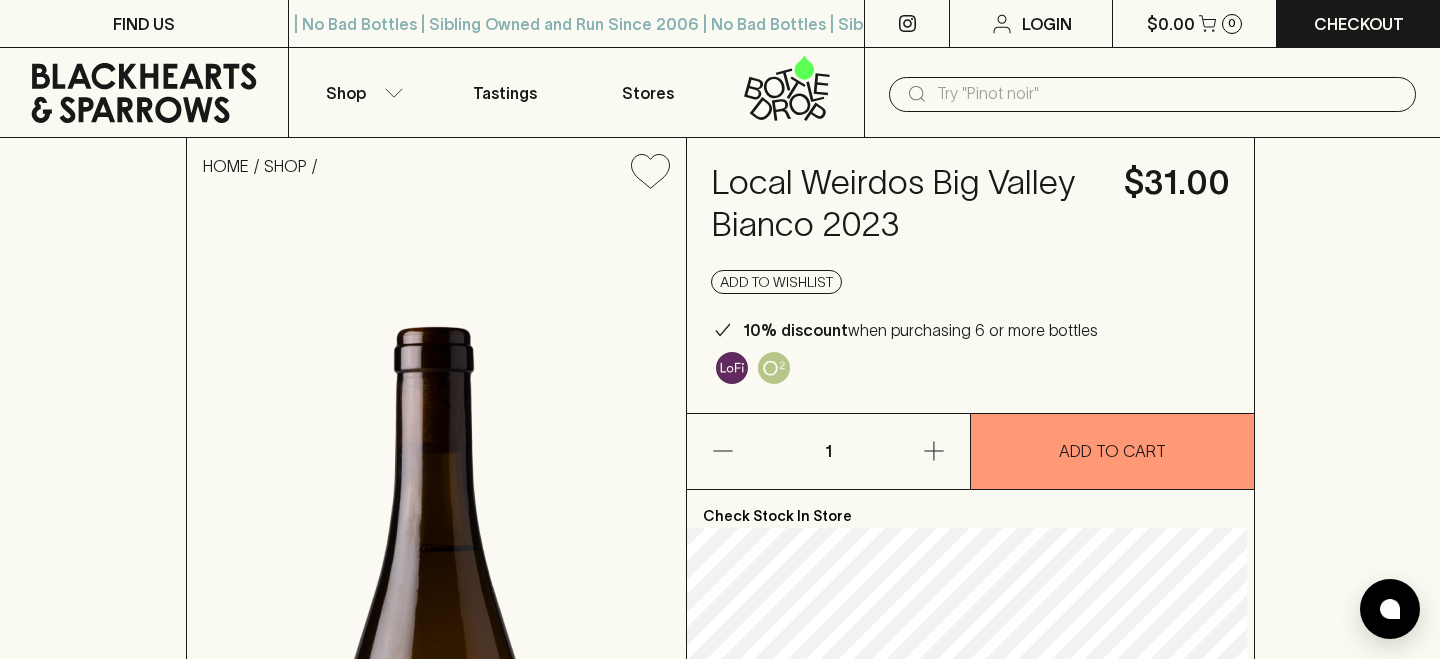 click at bounding box center [1168, 94] 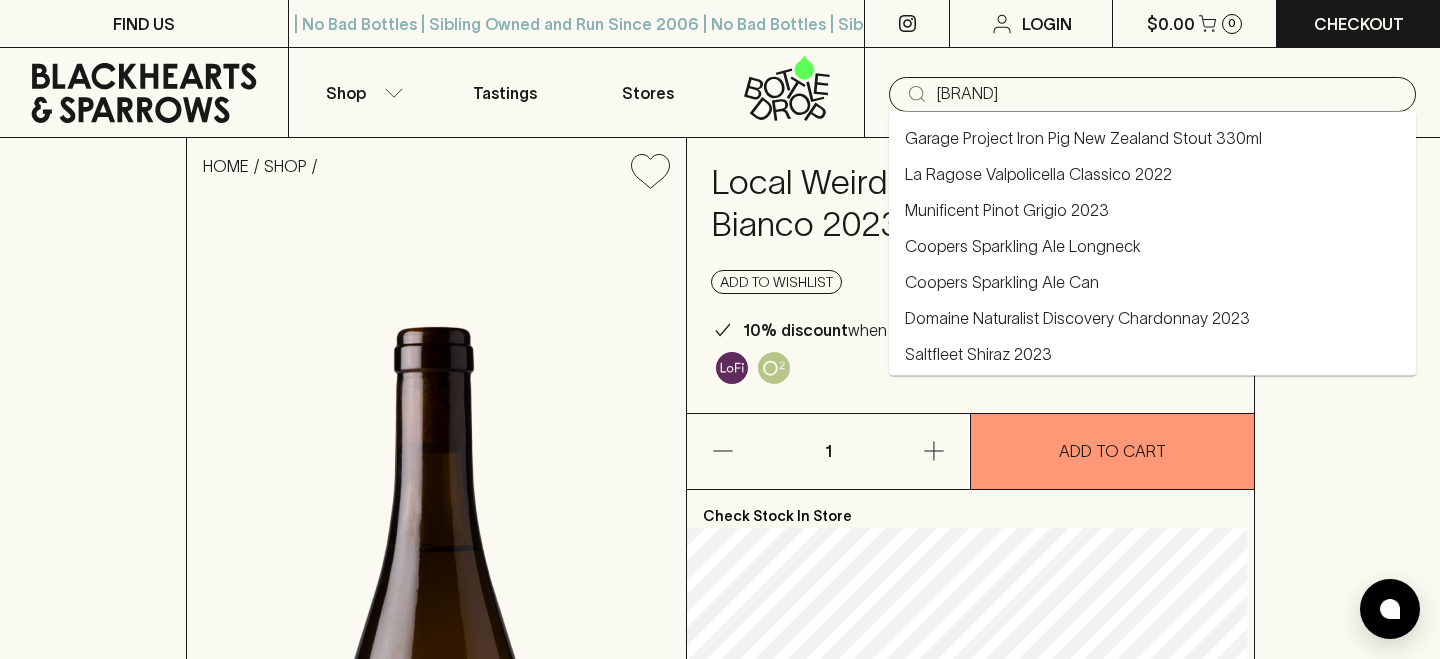 type on "Iron Pigs" 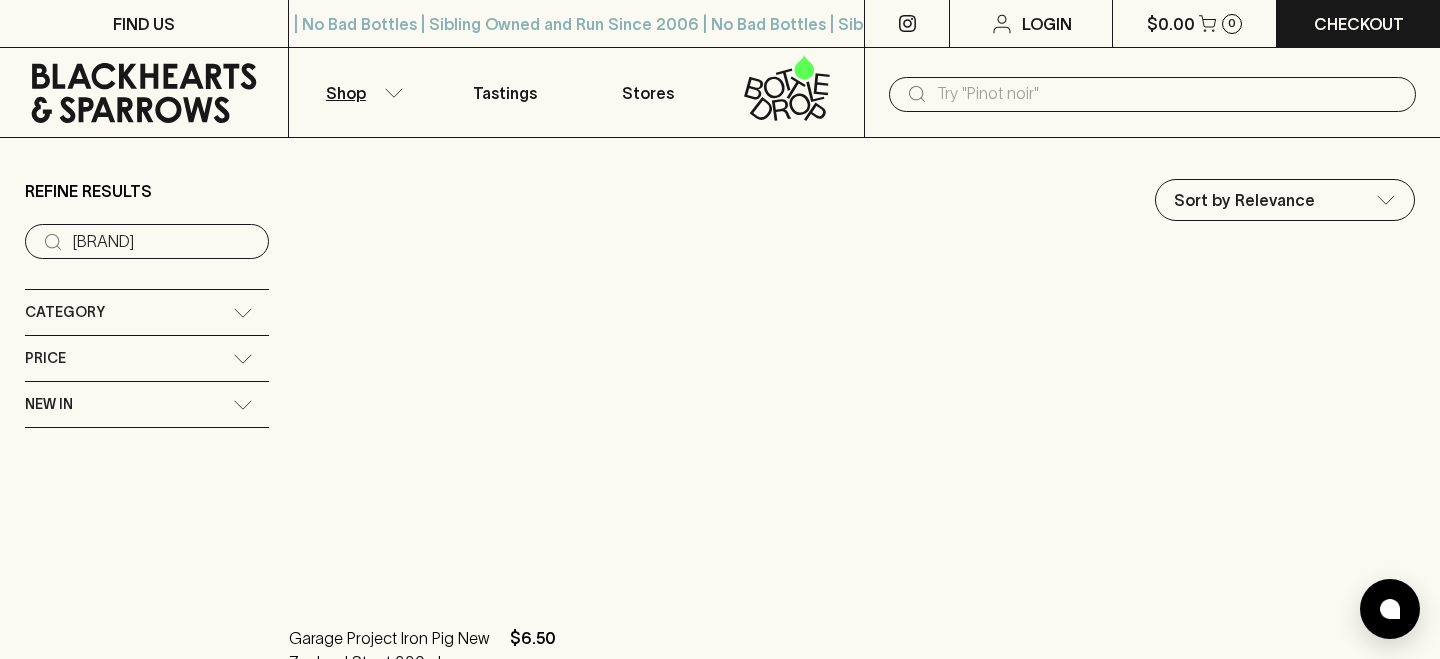 click at bounding box center (422, 421) 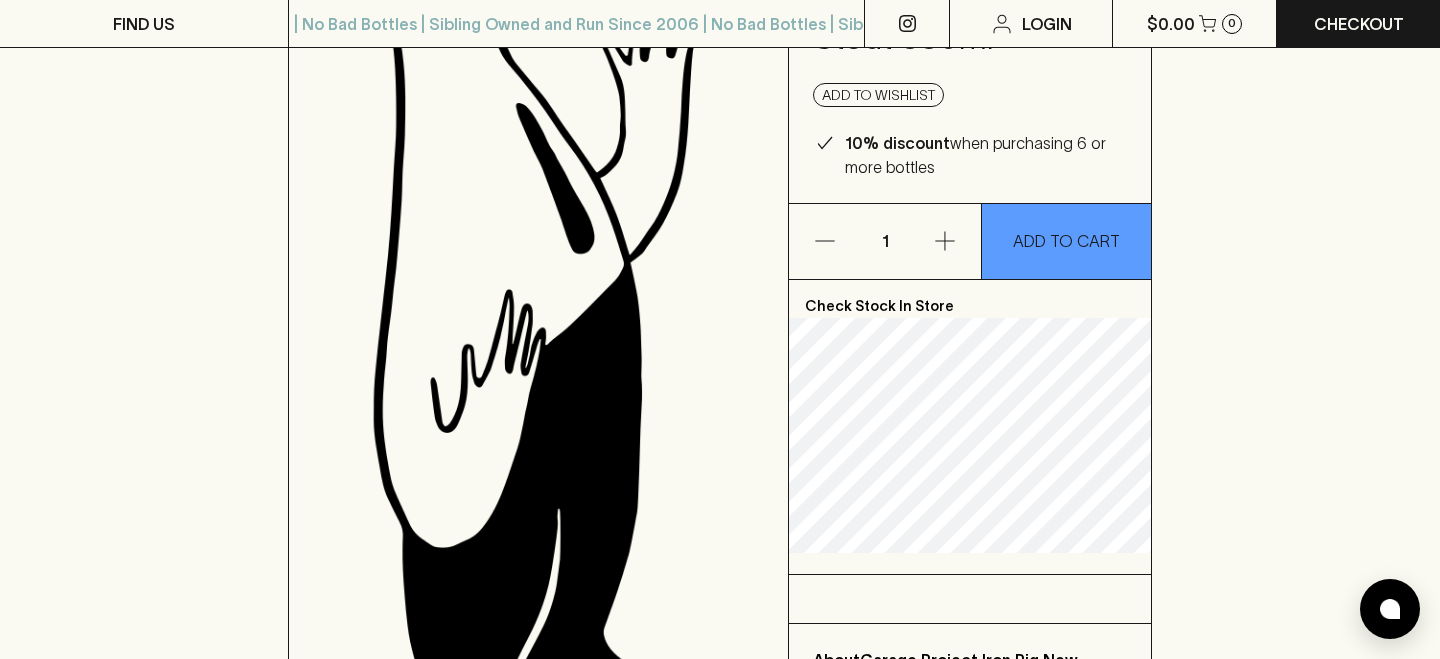 scroll, scrollTop: 311, scrollLeft: 0, axis: vertical 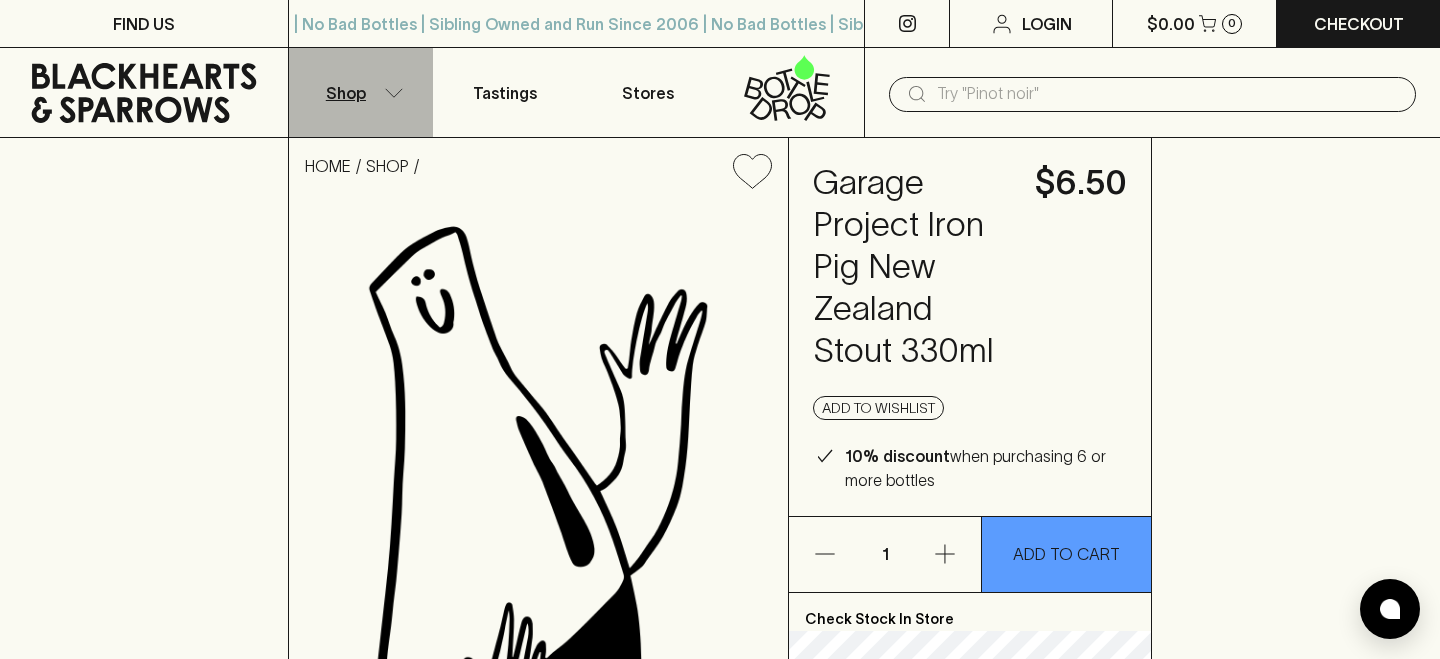 click on "Shop" at bounding box center [361, 92] 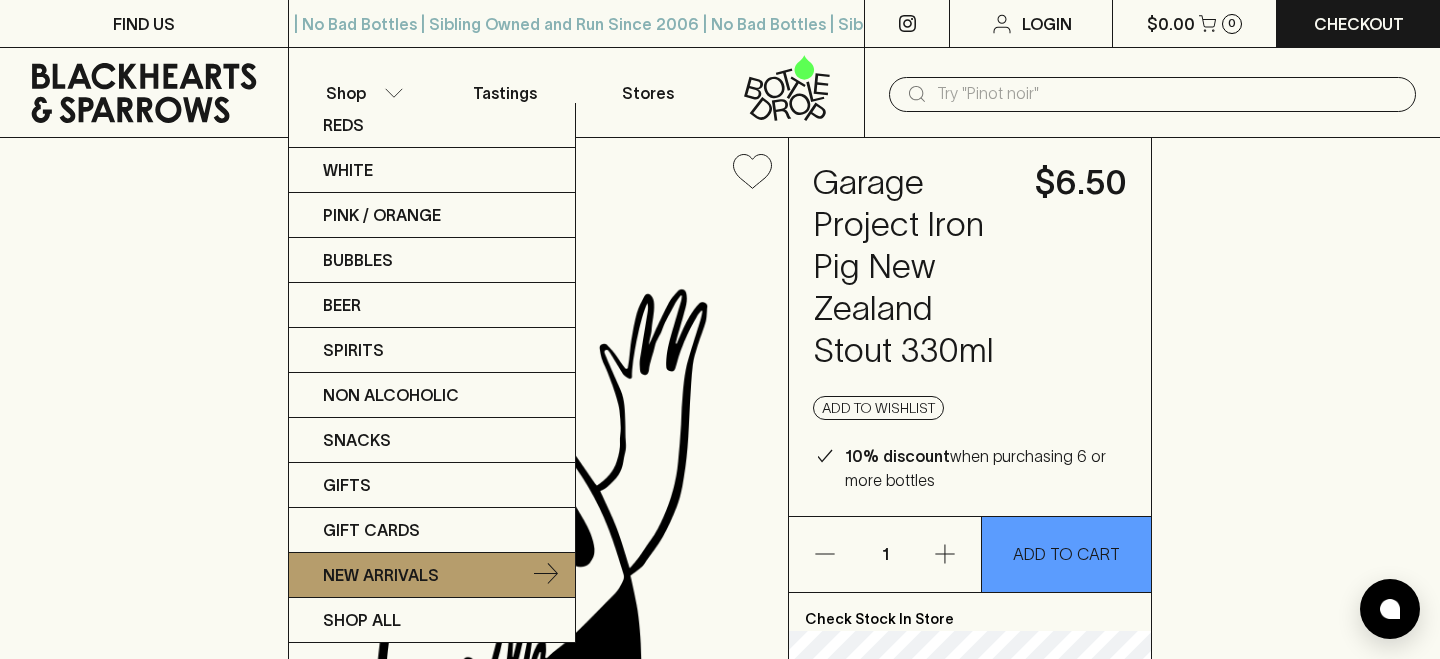 click on "New Arrivals" at bounding box center [381, 575] 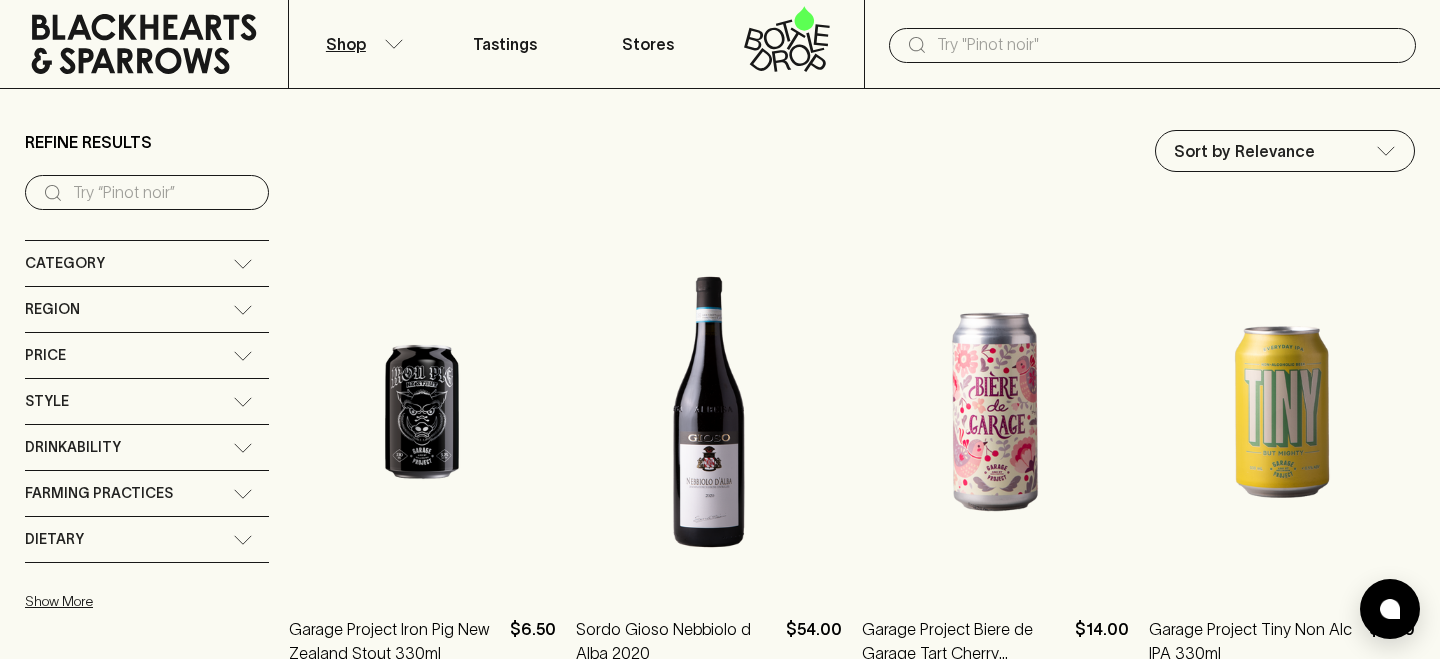 scroll, scrollTop: 43, scrollLeft: 0, axis: vertical 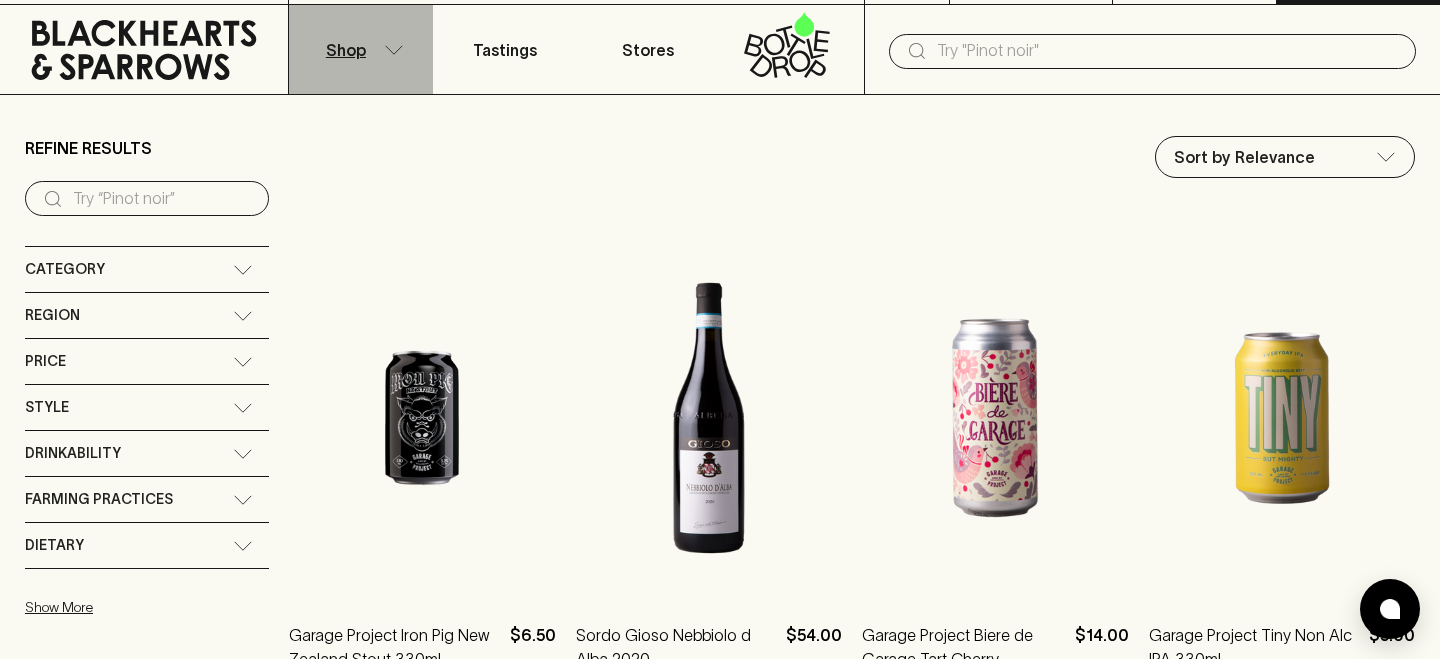 click on "Shop" at bounding box center (361, 49) 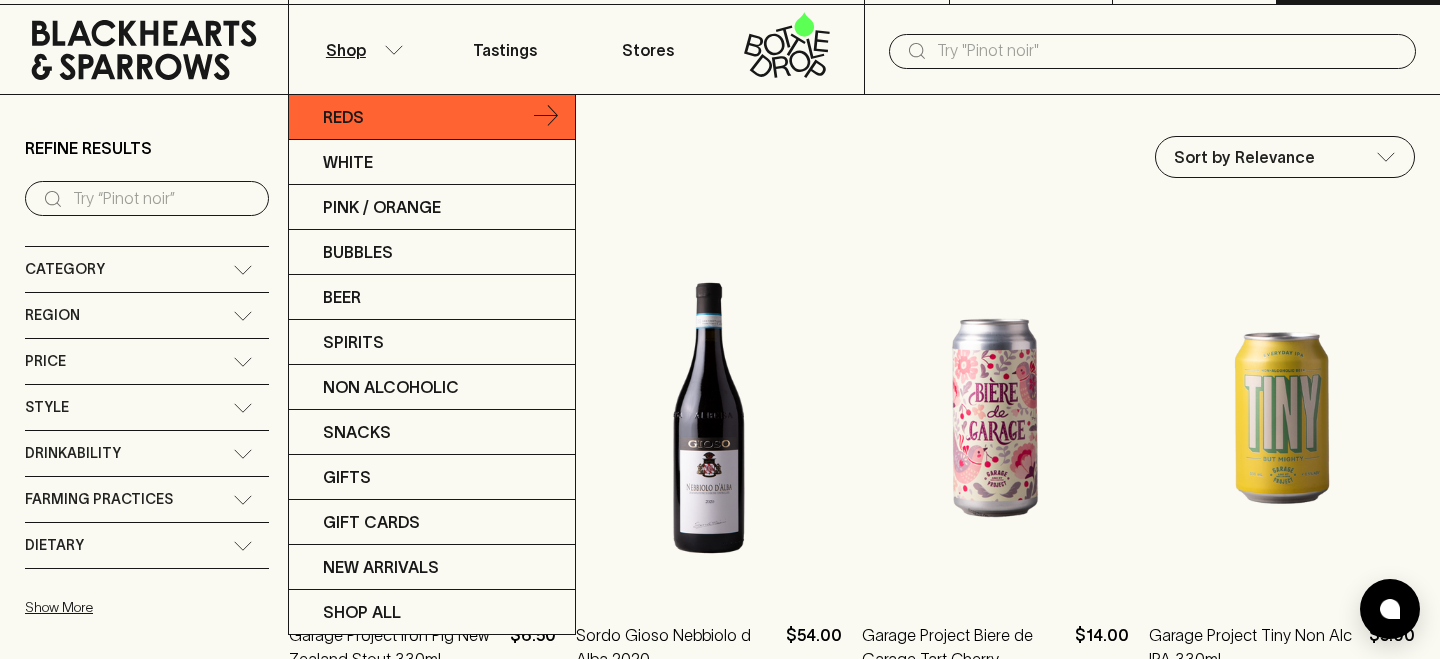 click on "Reds" at bounding box center (432, 117) 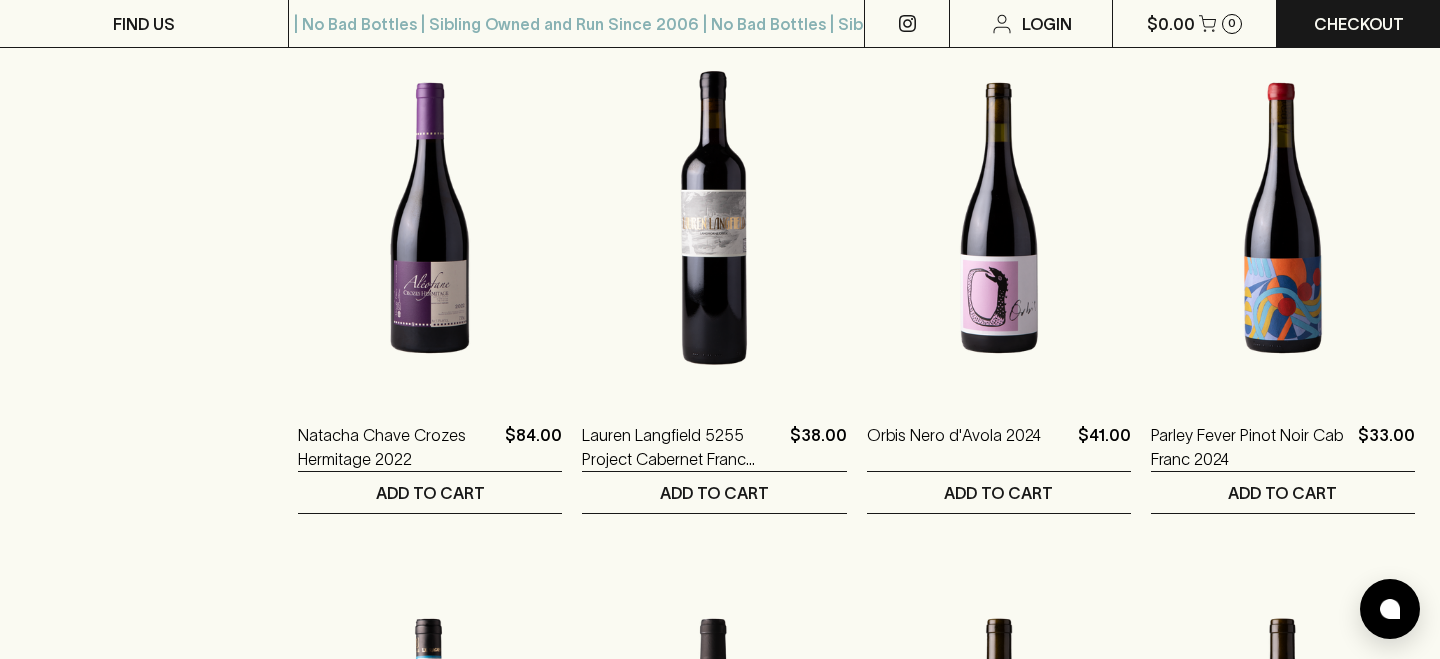 scroll, scrollTop: 1940, scrollLeft: 0, axis: vertical 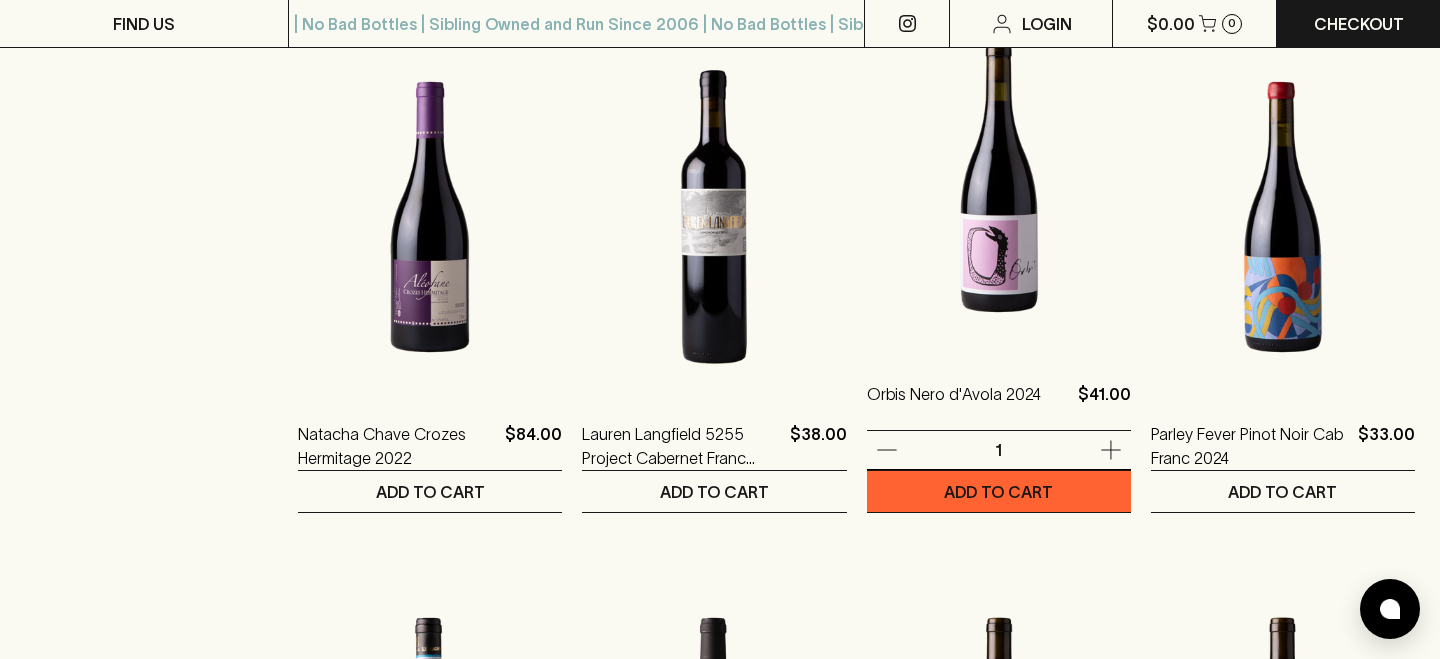 click at bounding box center [999, 177] 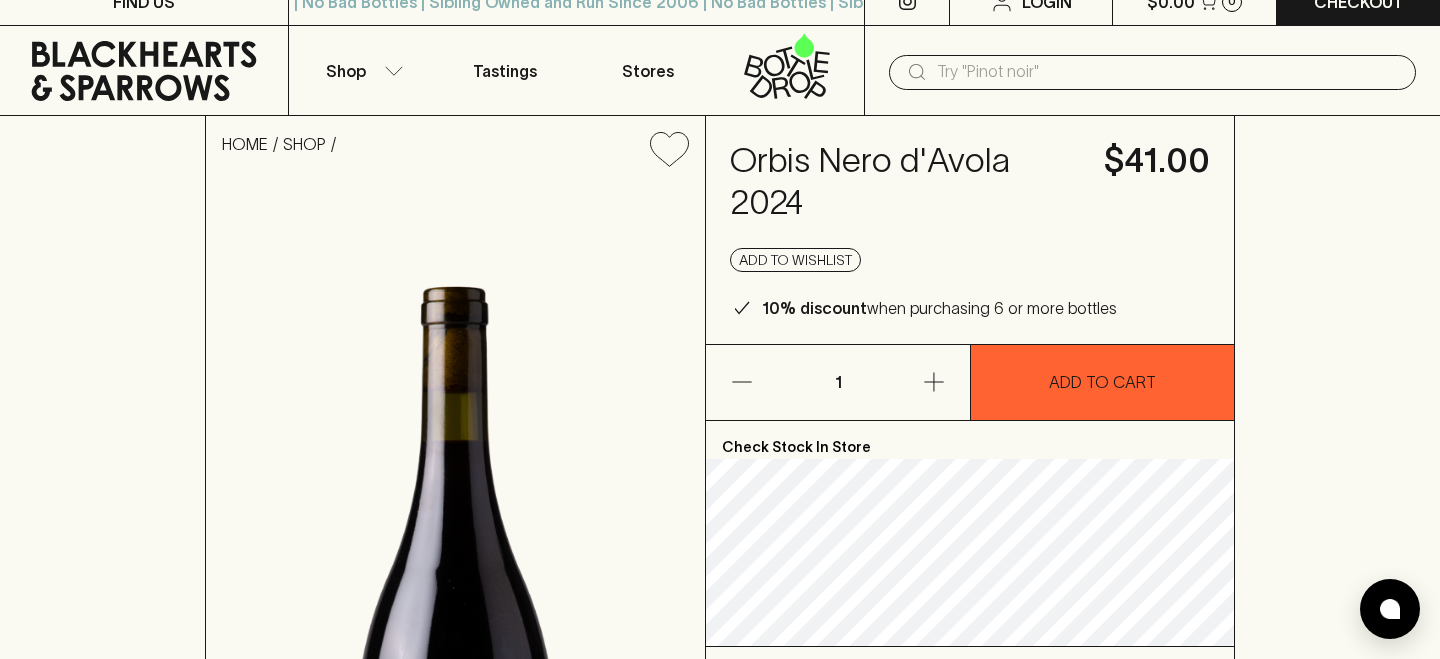scroll, scrollTop: 0, scrollLeft: 0, axis: both 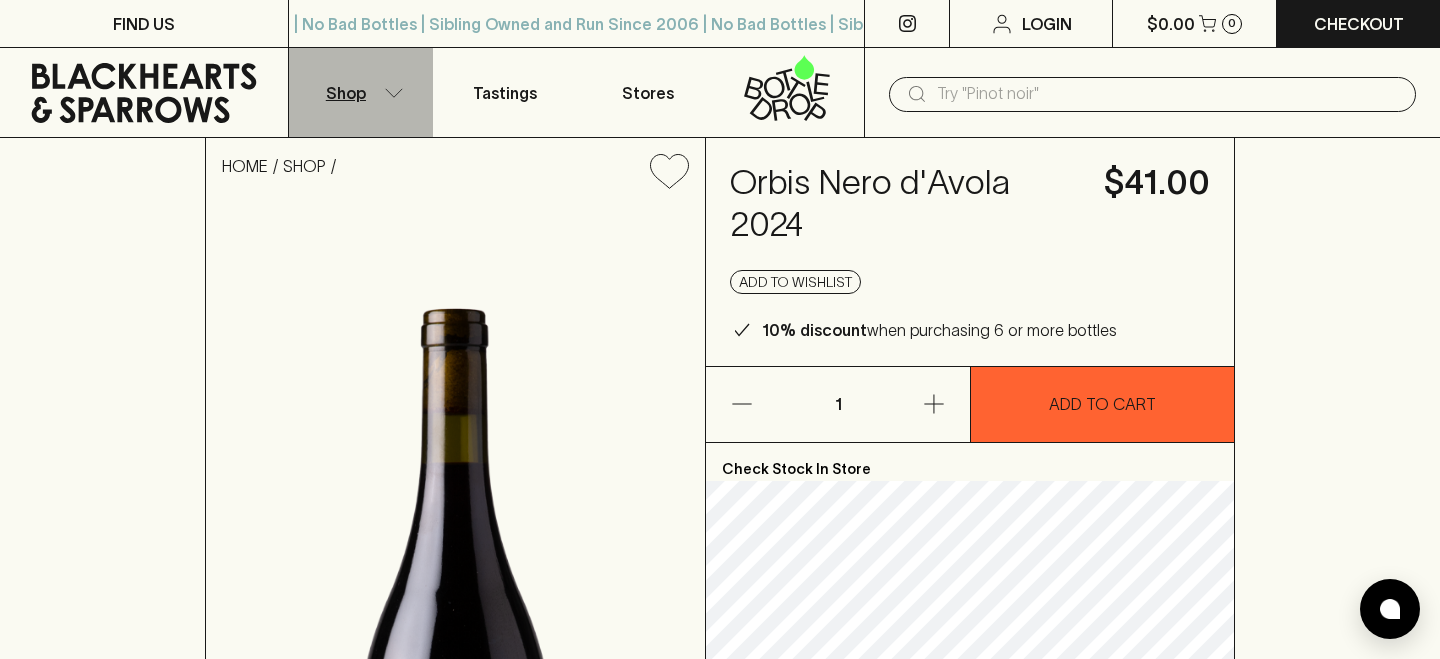 click on "Shop" at bounding box center [346, 93] 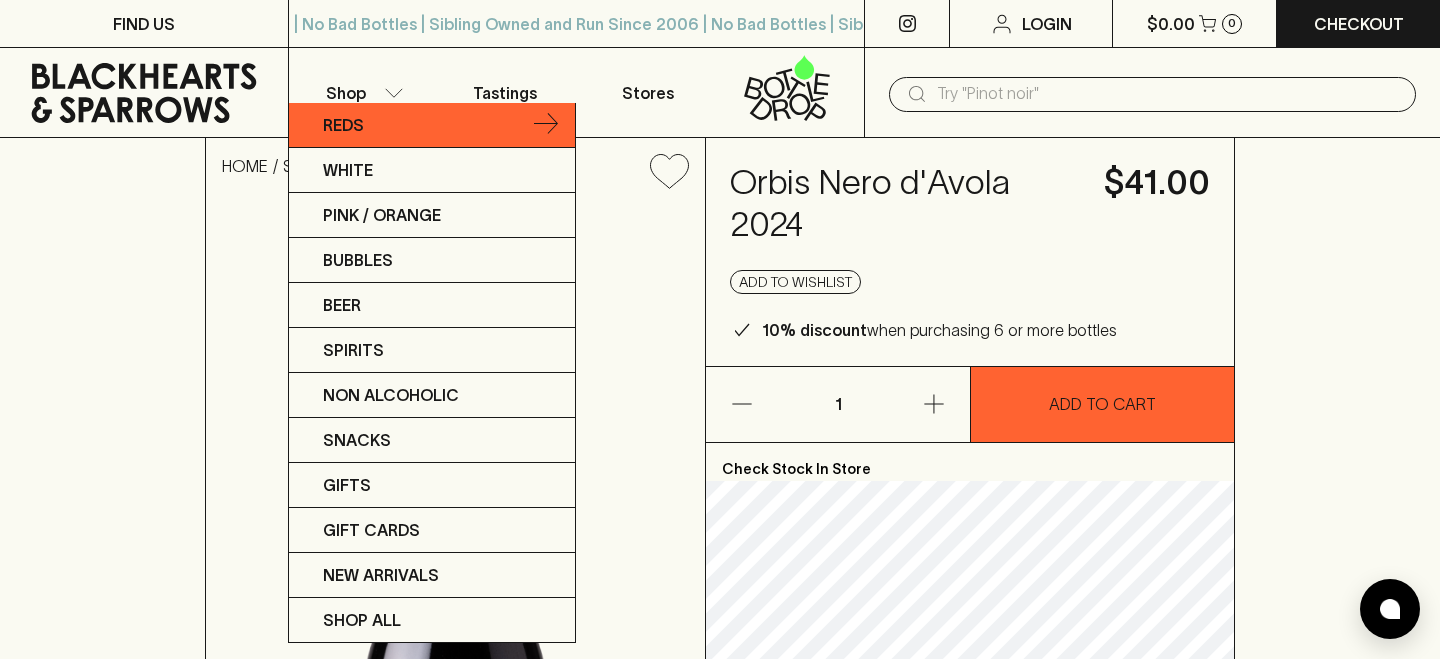 click on "Reds" at bounding box center [432, 125] 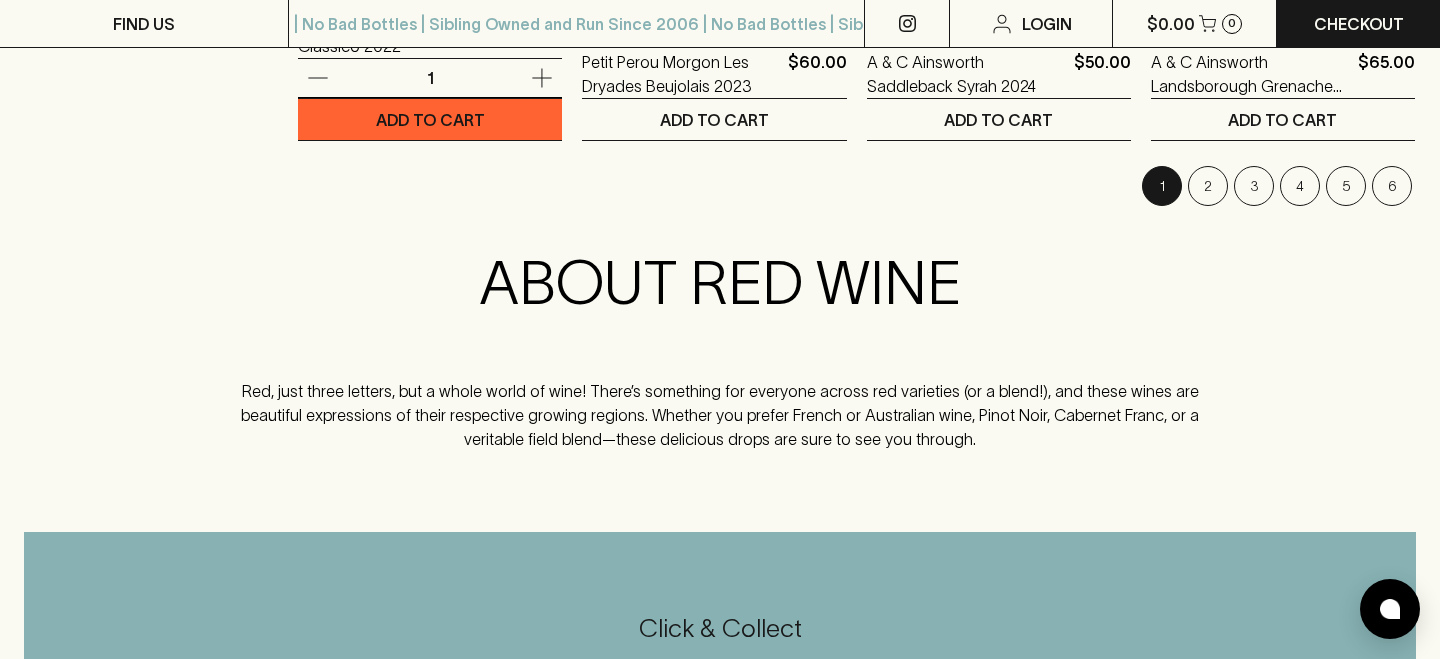 scroll, scrollTop: 2853, scrollLeft: 0, axis: vertical 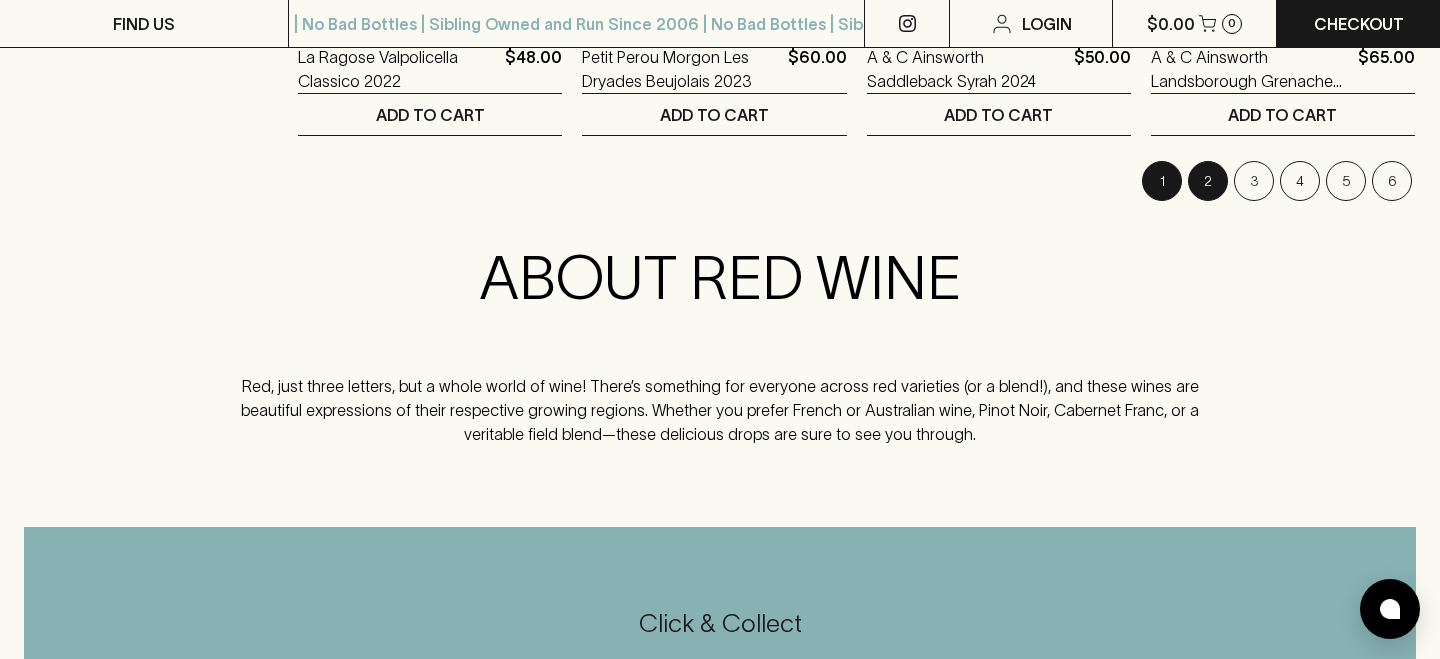 click on "2" at bounding box center [1208, 181] 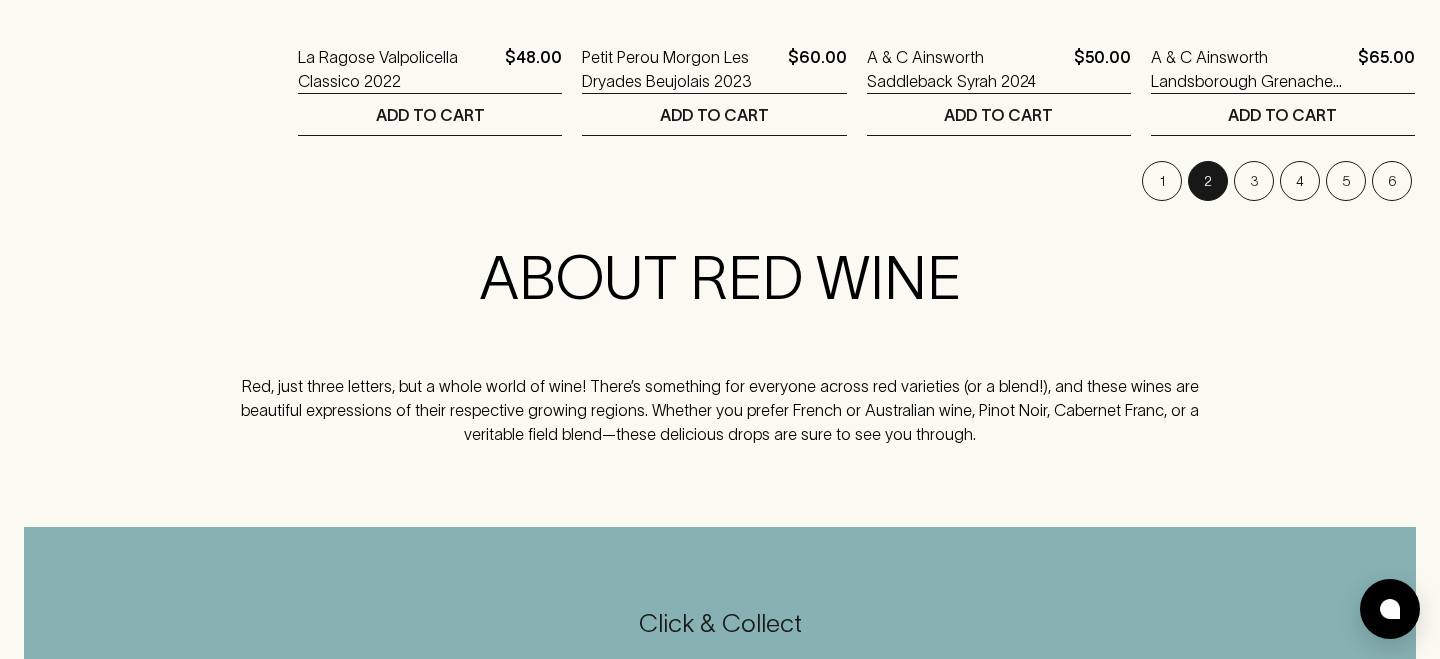 scroll, scrollTop: 0, scrollLeft: 0, axis: both 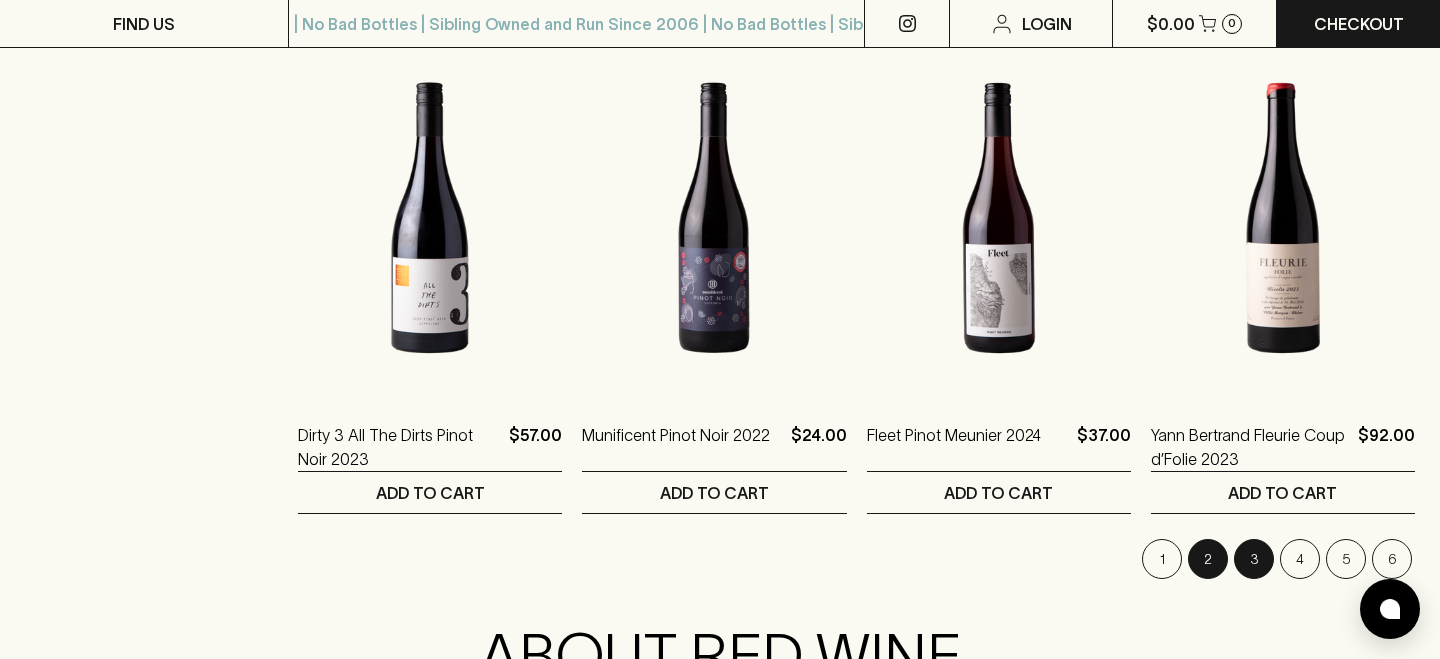 click on "3" at bounding box center [1254, 559] 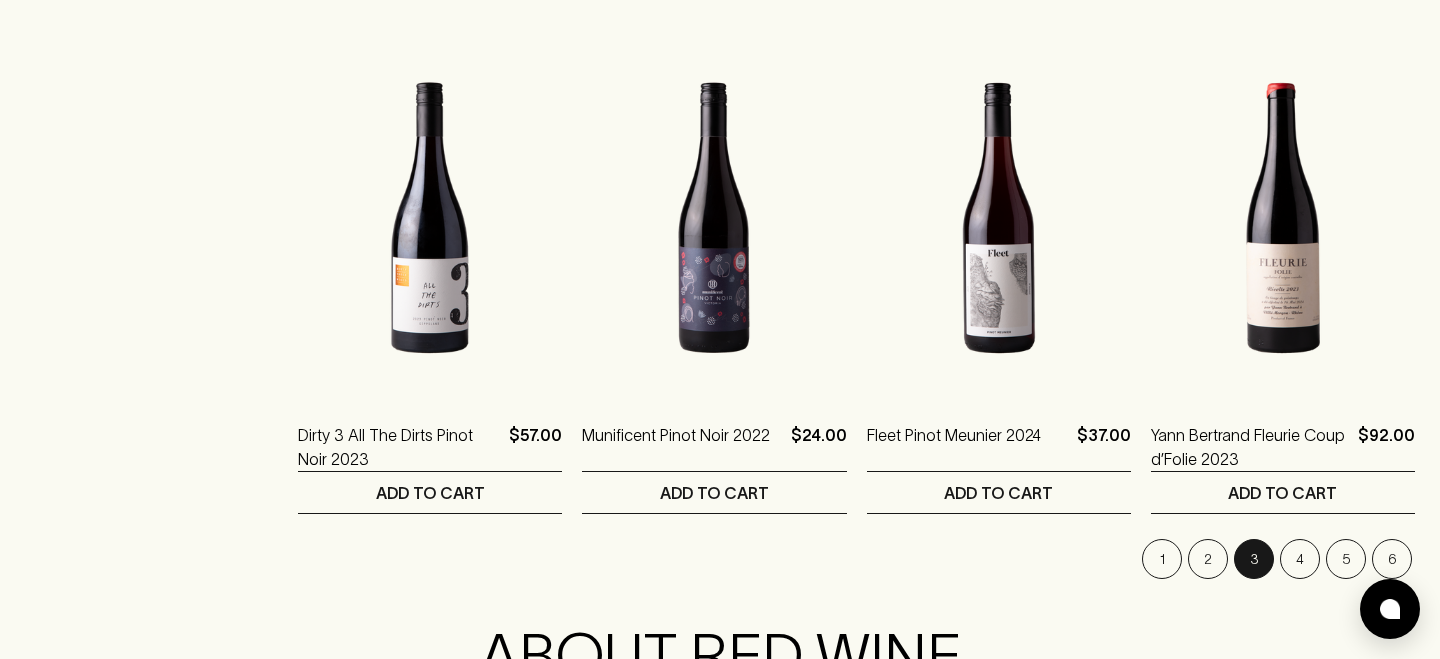 scroll, scrollTop: 0, scrollLeft: 0, axis: both 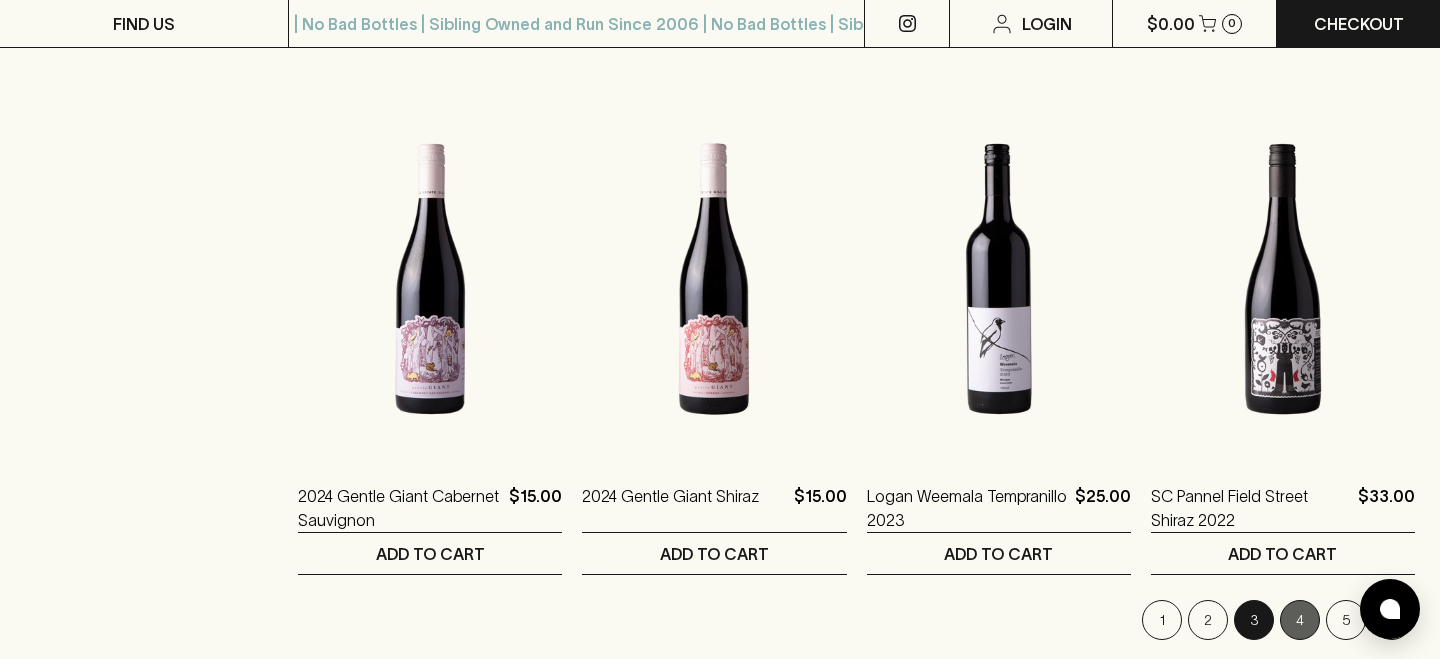 click on "4" at bounding box center (1300, 620) 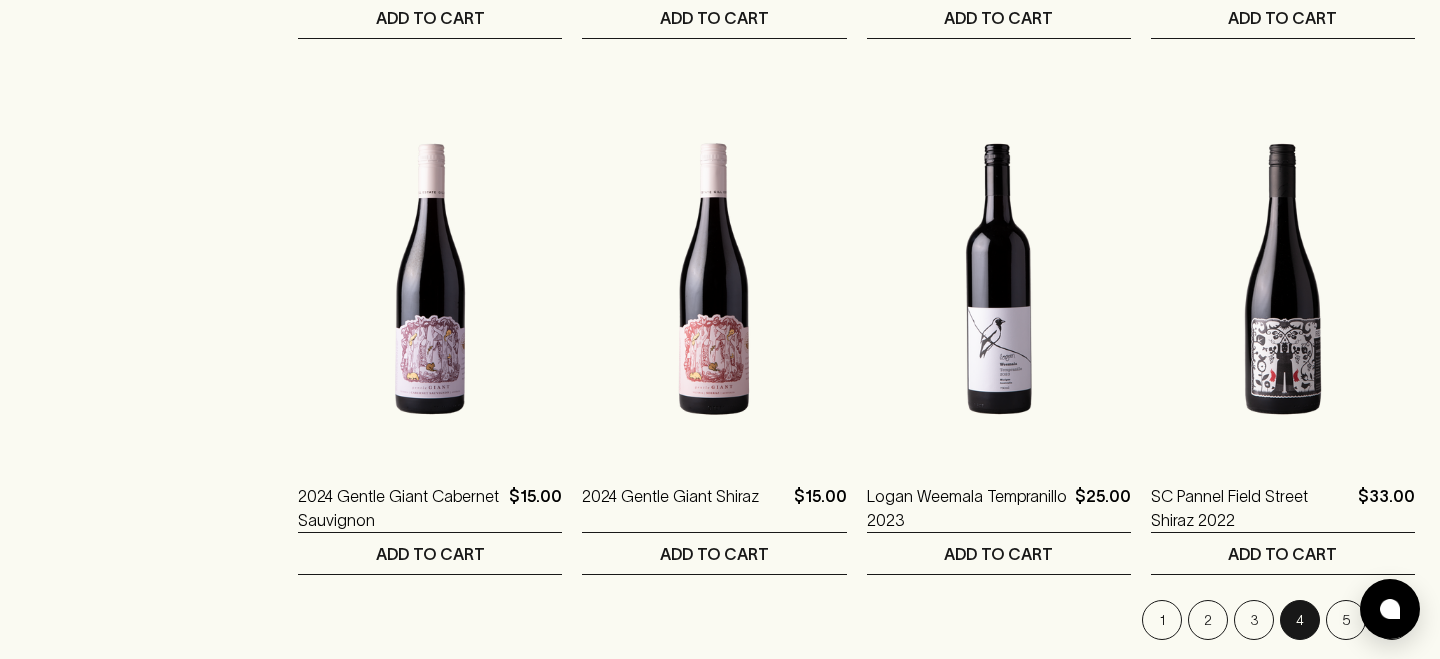 scroll, scrollTop: 0, scrollLeft: 0, axis: both 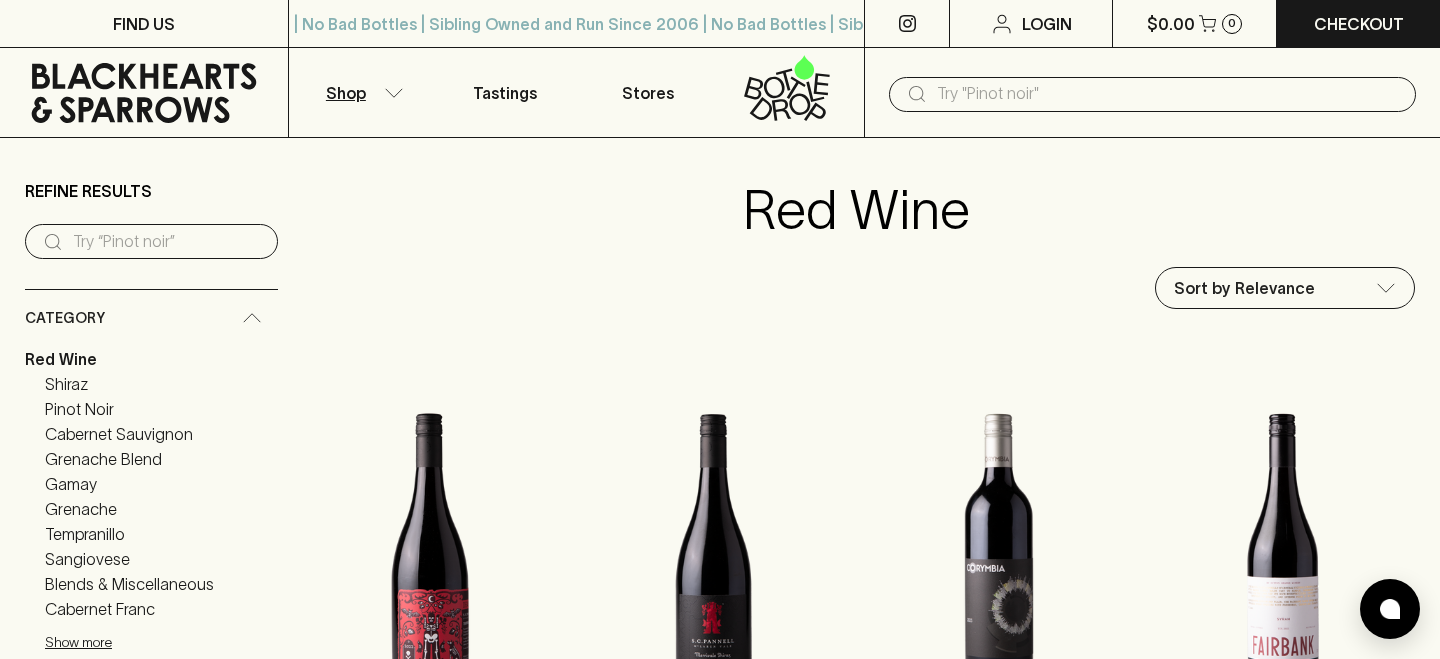 click at bounding box center (1168, 94) 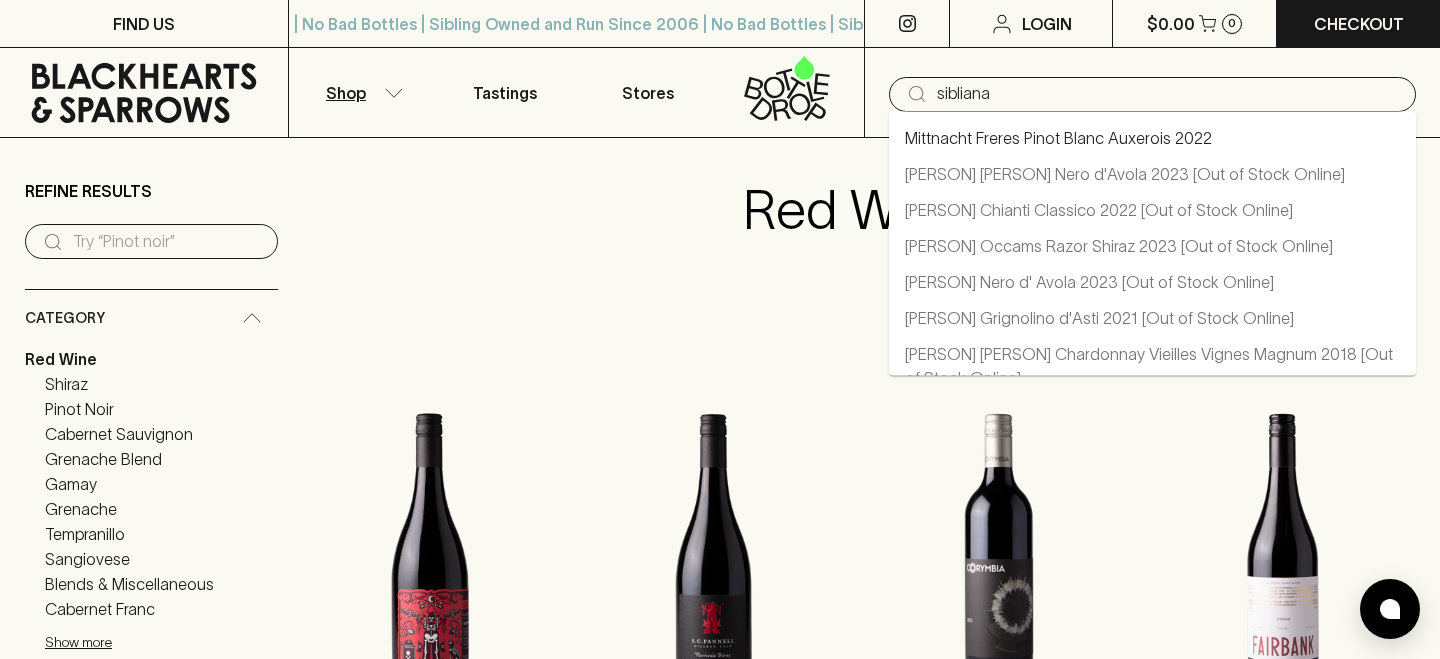 click on "[PERSON] [PERSON] Nero d'Avola 2023" at bounding box center (1125, 174) 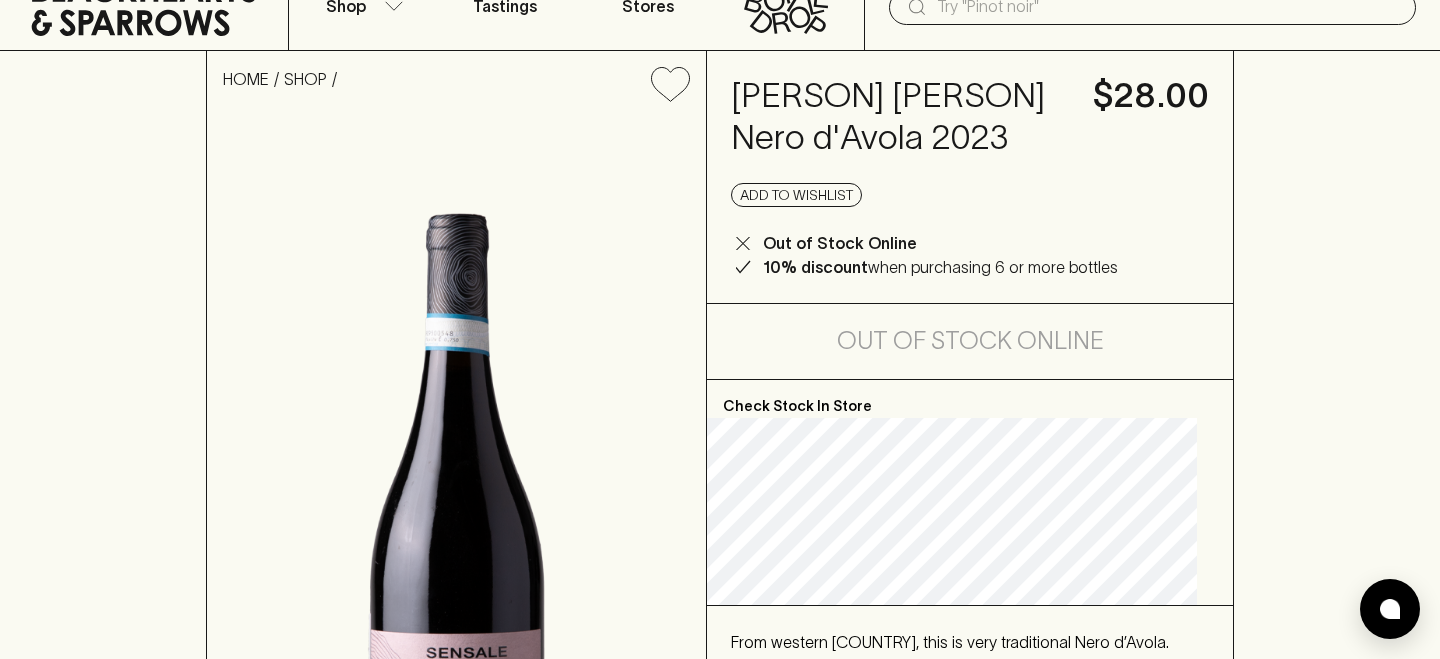 scroll, scrollTop: 0, scrollLeft: 0, axis: both 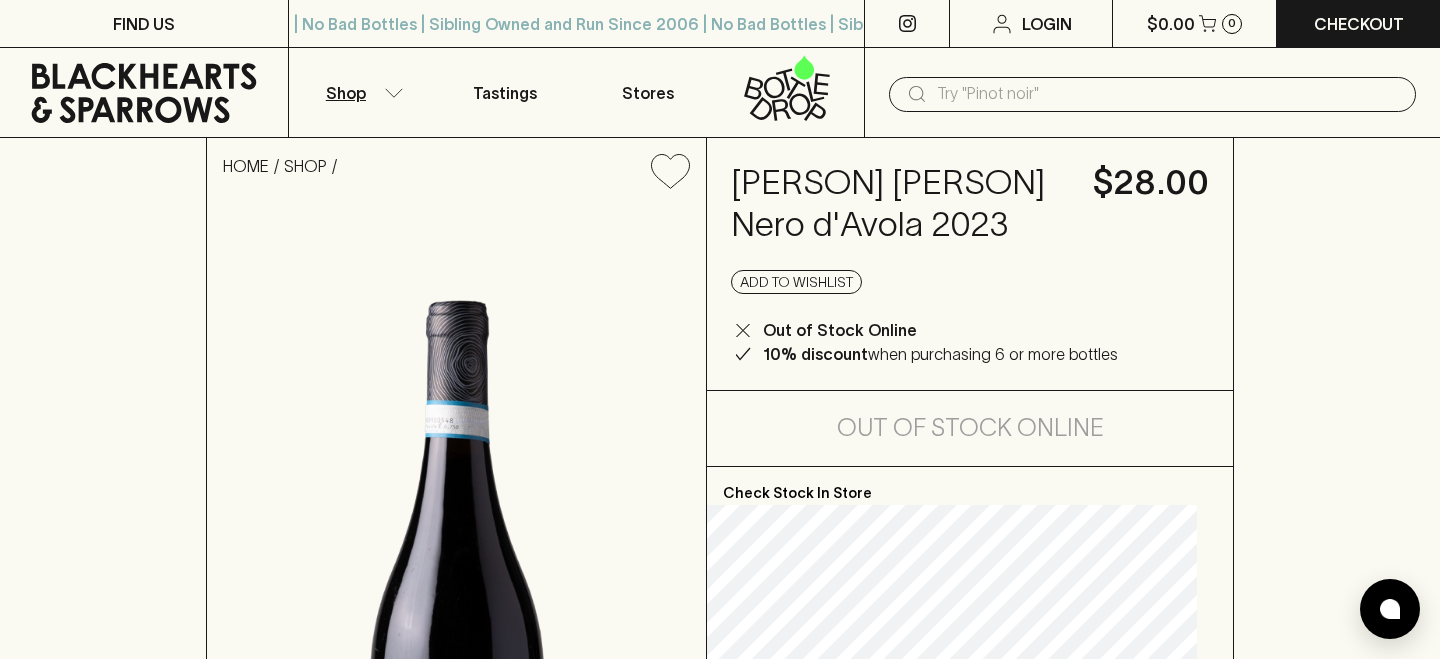 click on "Shop" at bounding box center [361, 92] 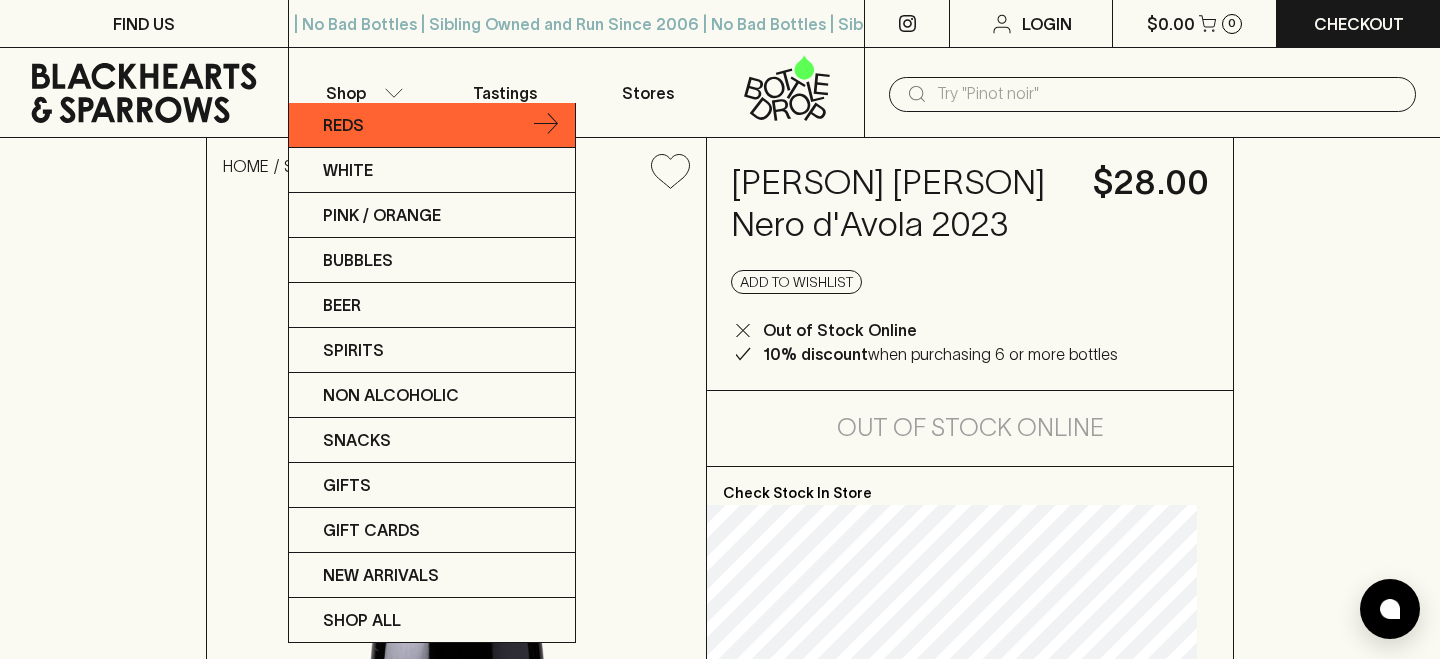 click on "Reds" at bounding box center (432, 125) 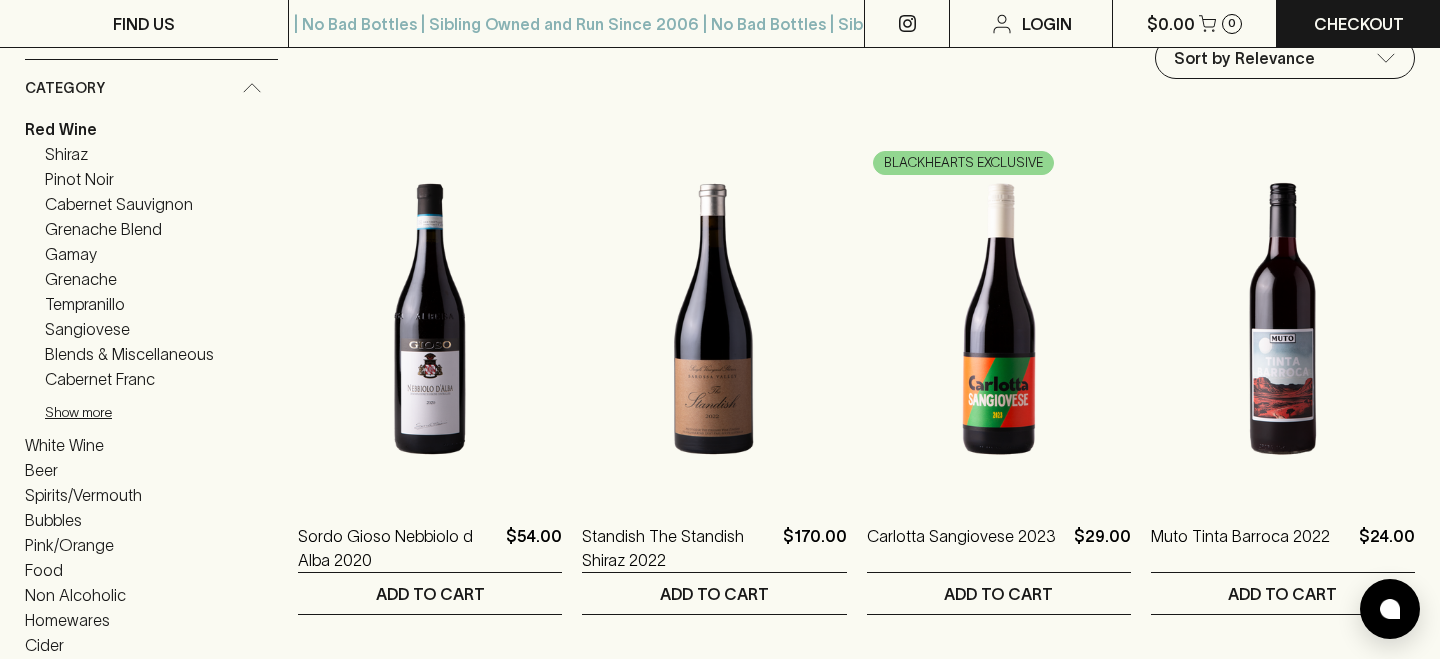 scroll, scrollTop: 212, scrollLeft: 0, axis: vertical 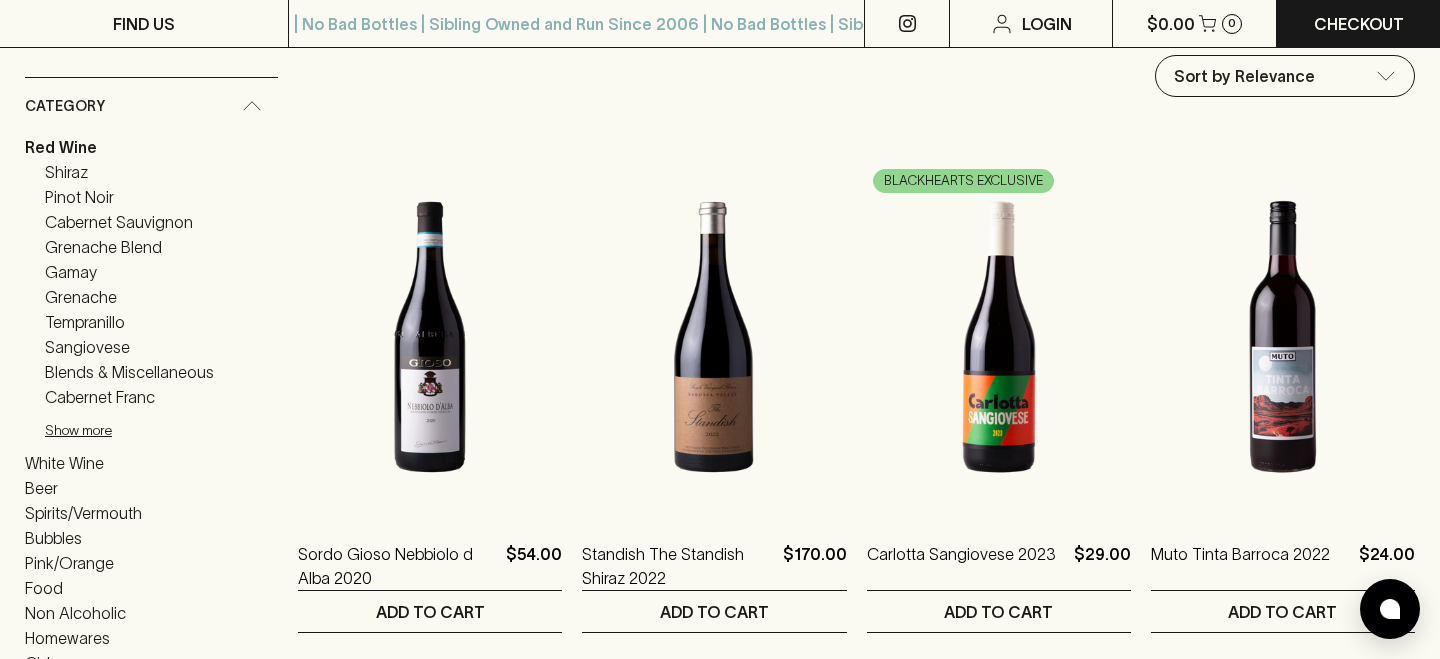 click on "Gamay" at bounding box center [71, 272] 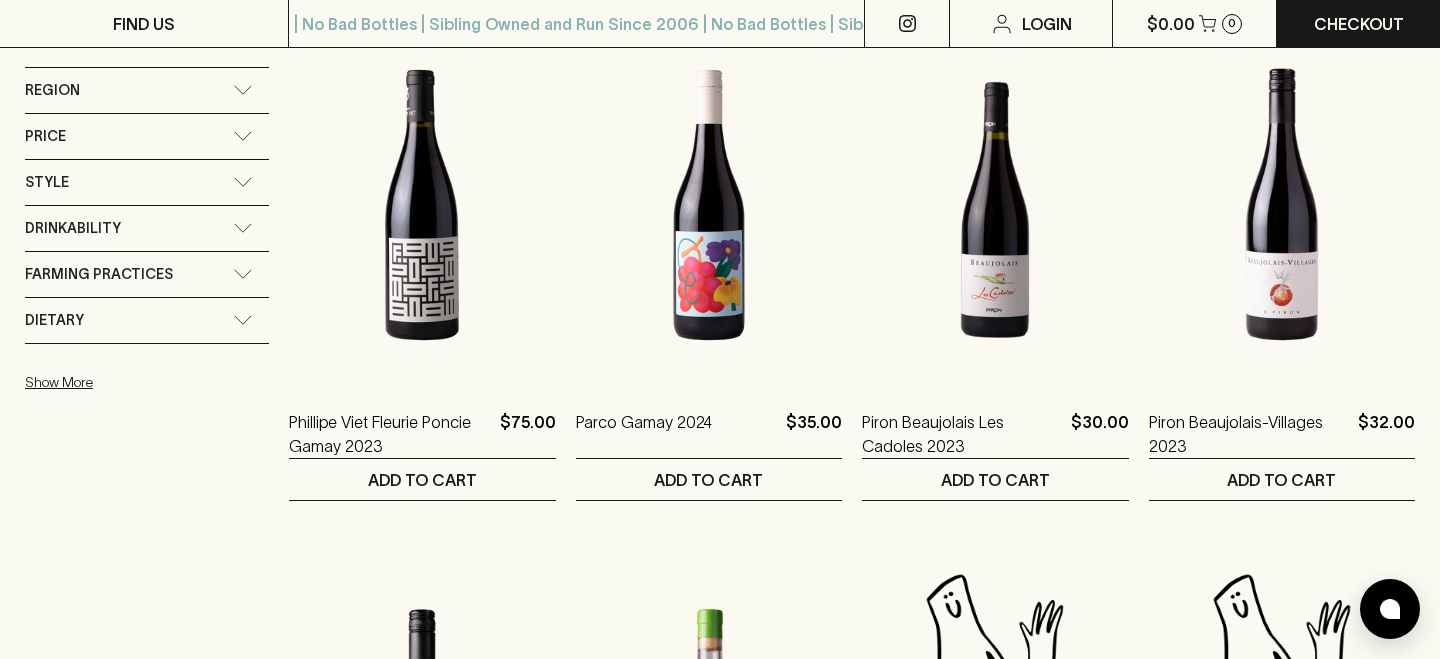 scroll, scrollTop: 883, scrollLeft: 0, axis: vertical 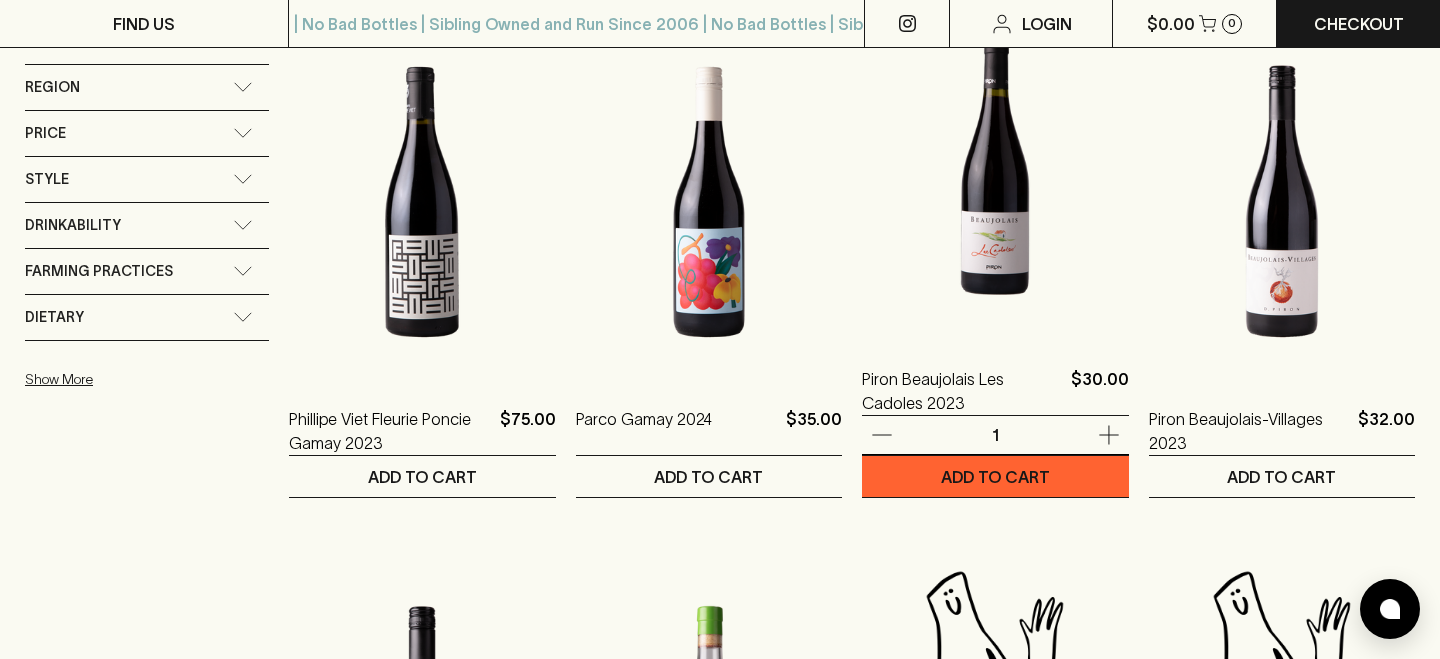 click at bounding box center (995, 162) 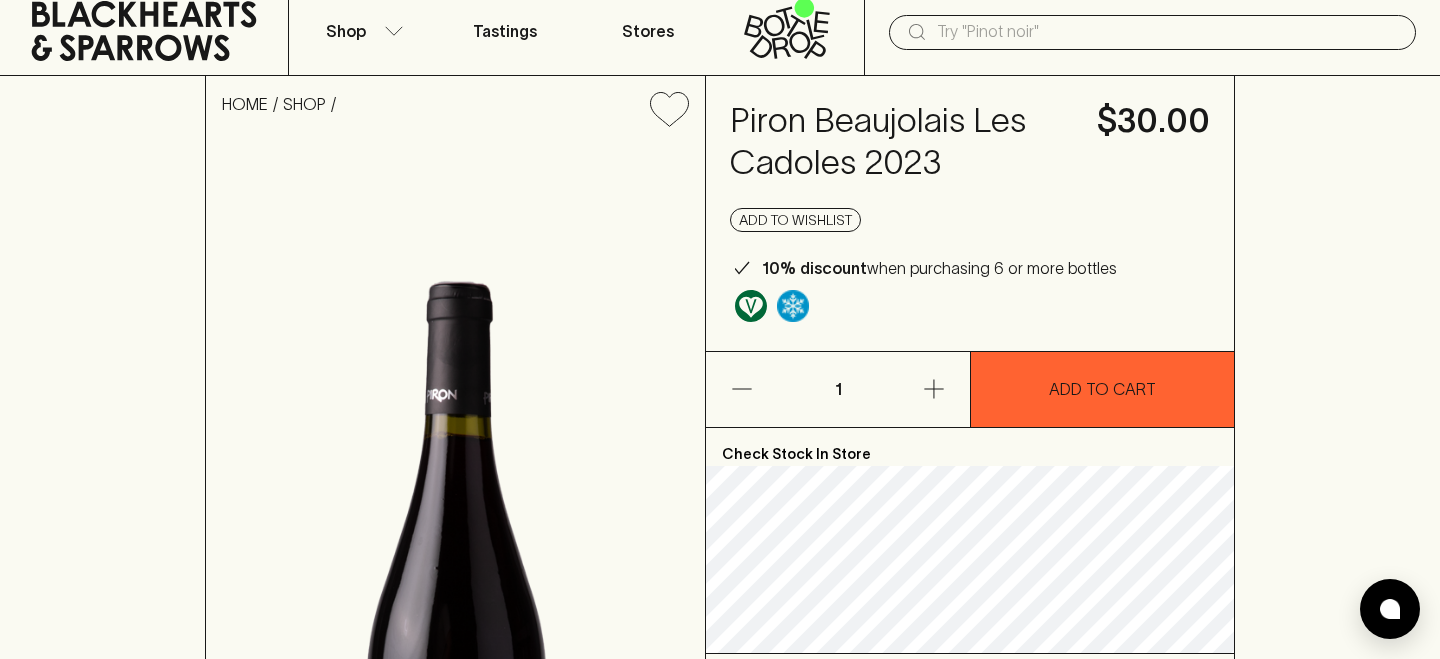 scroll, scrollTop: 58, scrollLeft: 0, axis: vertical 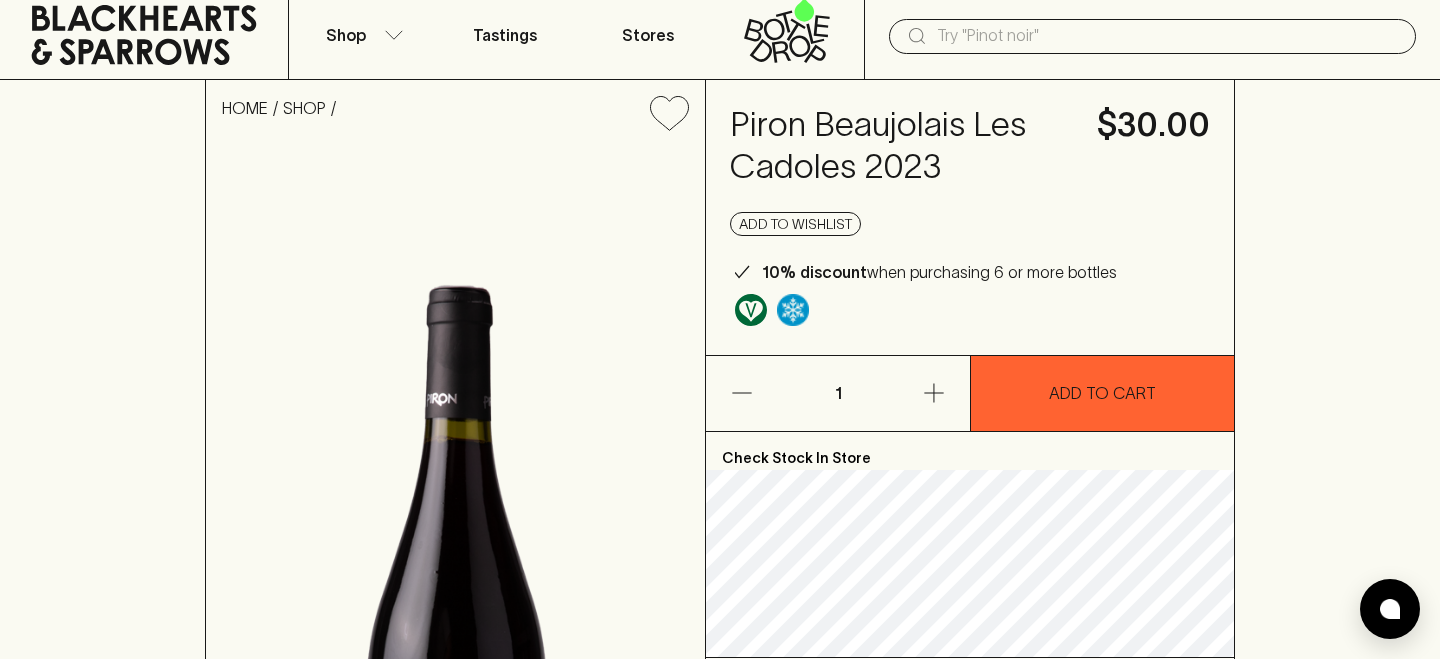 click at bounding box center [1168, 36] 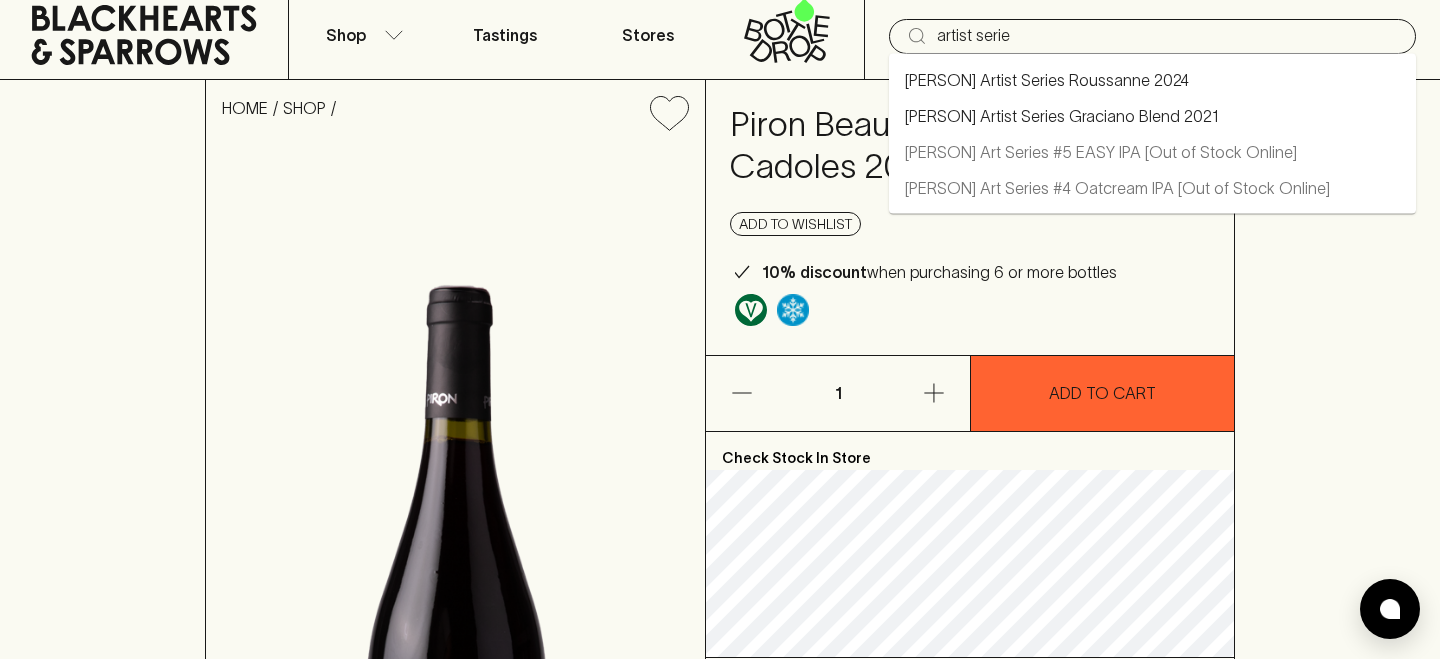 click on "[PERSON] Artist Series Graciano Blend 2021" at bounding box center [1062, 116] 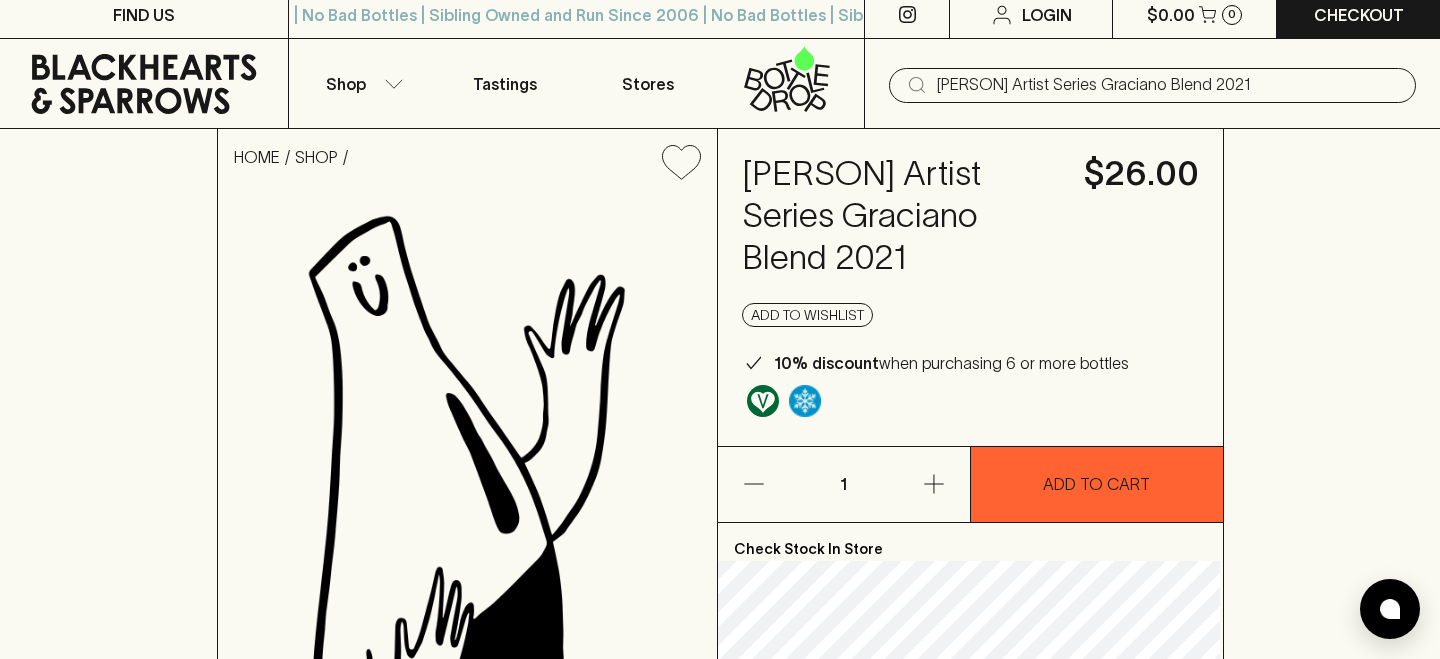 scroll, scrollTop: 0, scrollLeft: 0, axis: both 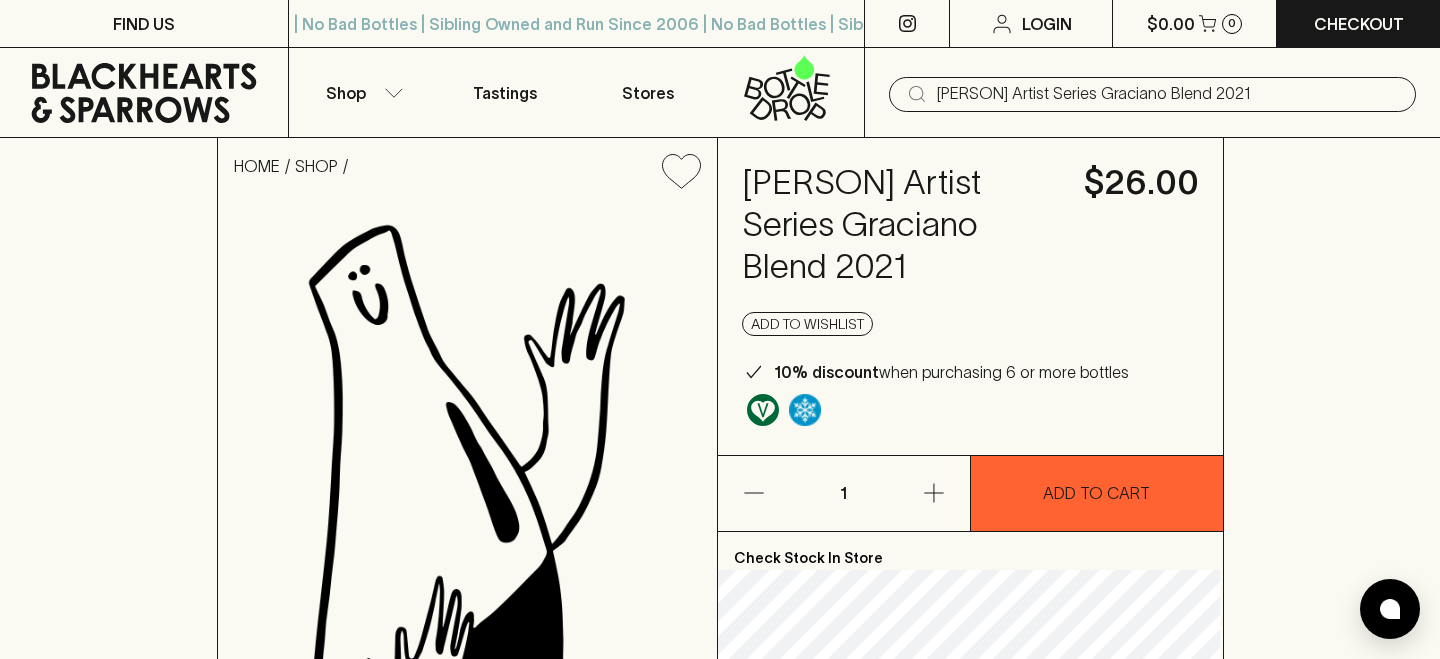type on "[PERSON] Artist Series Graciano Blend 2021" 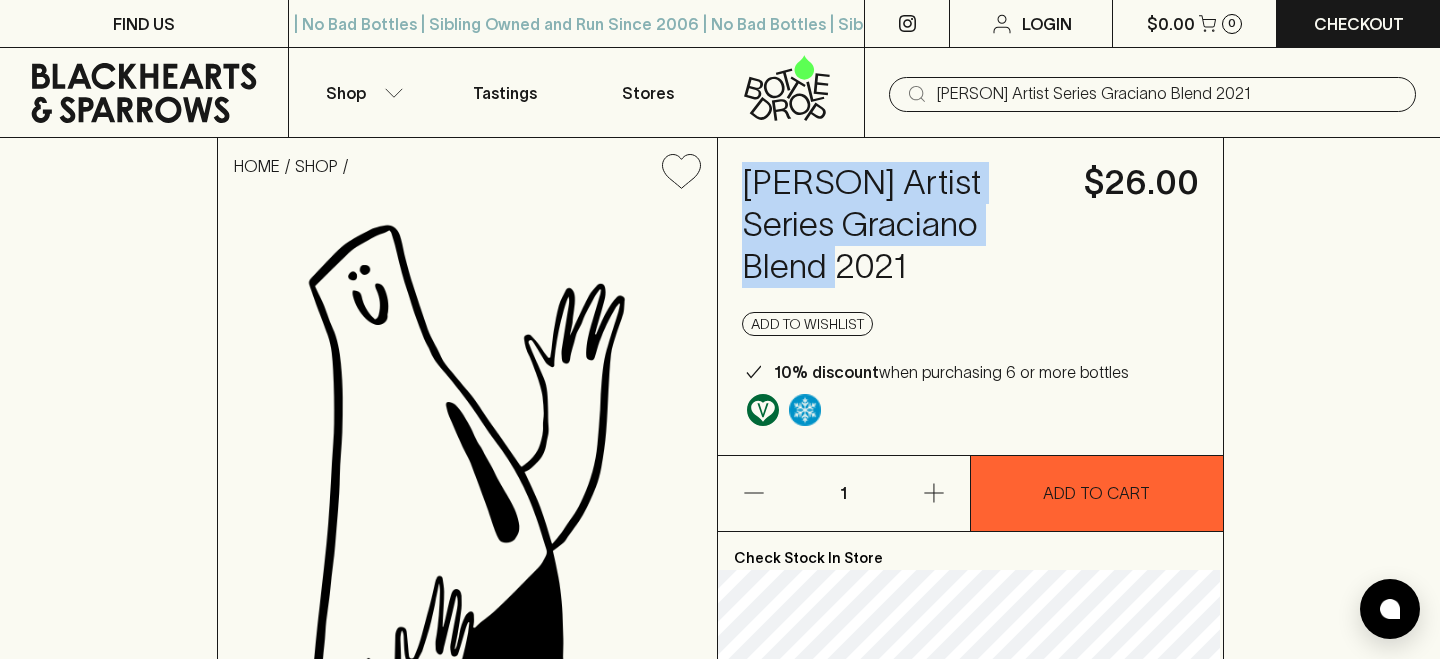 drag, startPoint x: 828, startPoint y: 269, endPoint x: 746, endPoint y: 178, distance: 122.494896 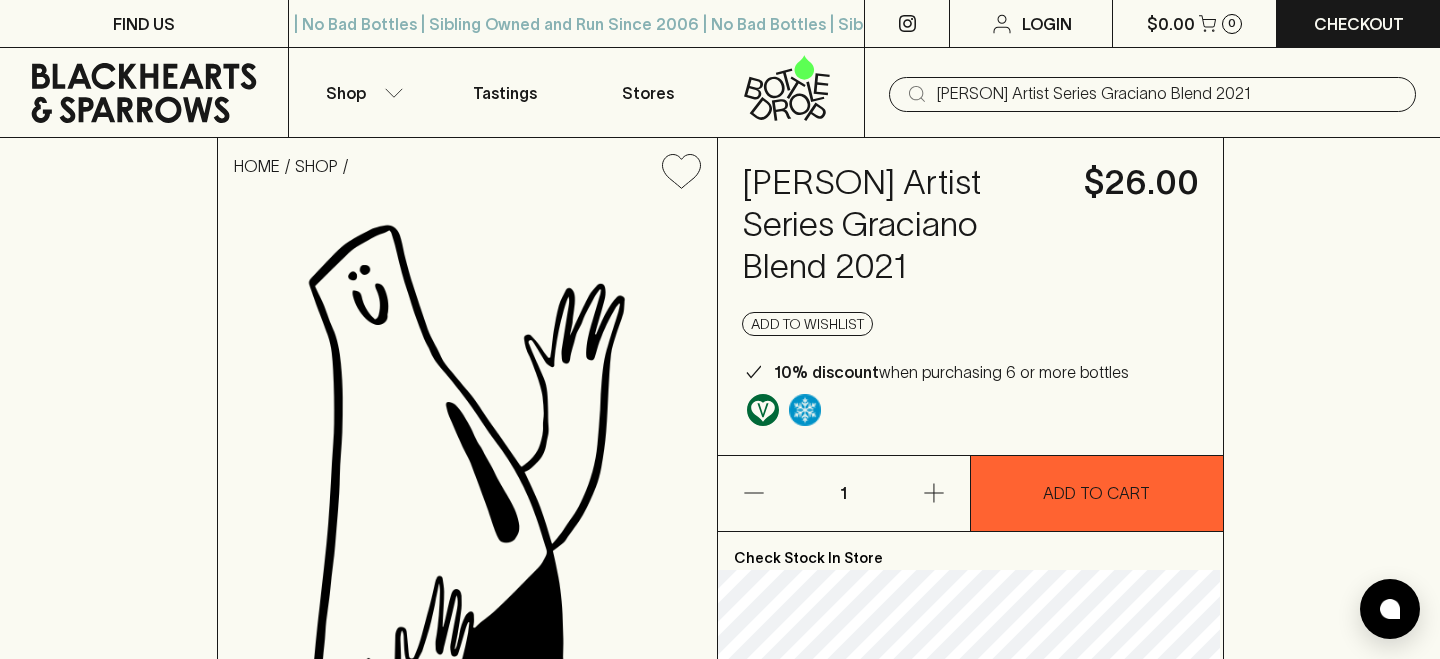 click on "[PERSON] Artist Series Graciano Blend 2021" at bounding box center (901, 225) 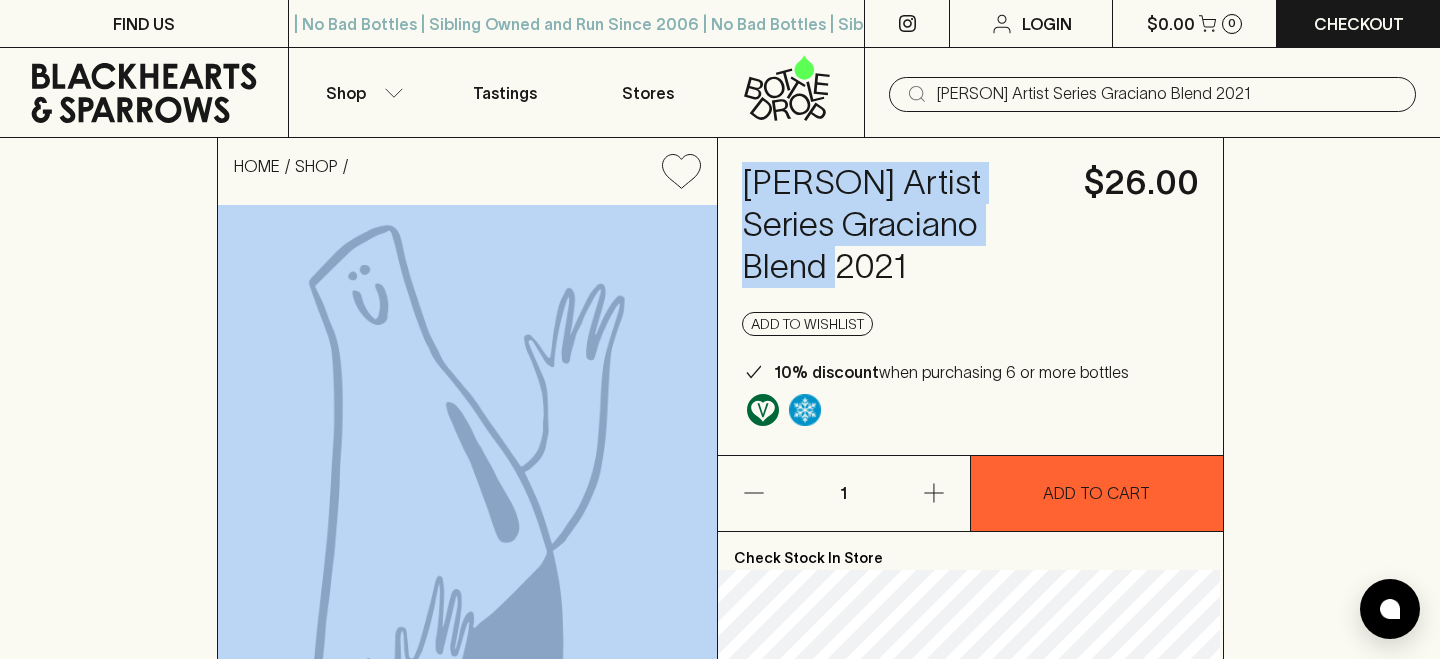 drag, startPoint x: 828, startPoint y: 262, endPoint x: 701, endPoint y: 189, distance: 146.48549 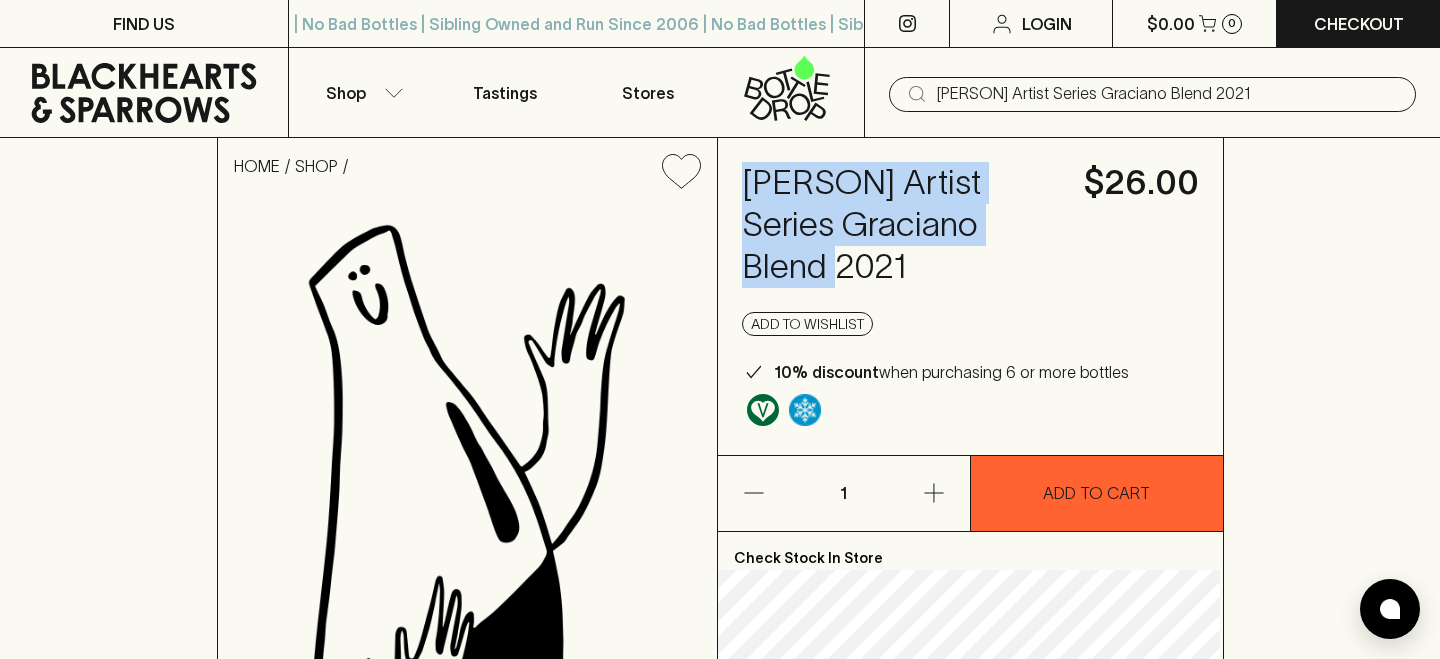 drag, startPoint x: 746, startPoint y: 185, endPoint x: 826, endPoint y: 266, distance: 113.84639 